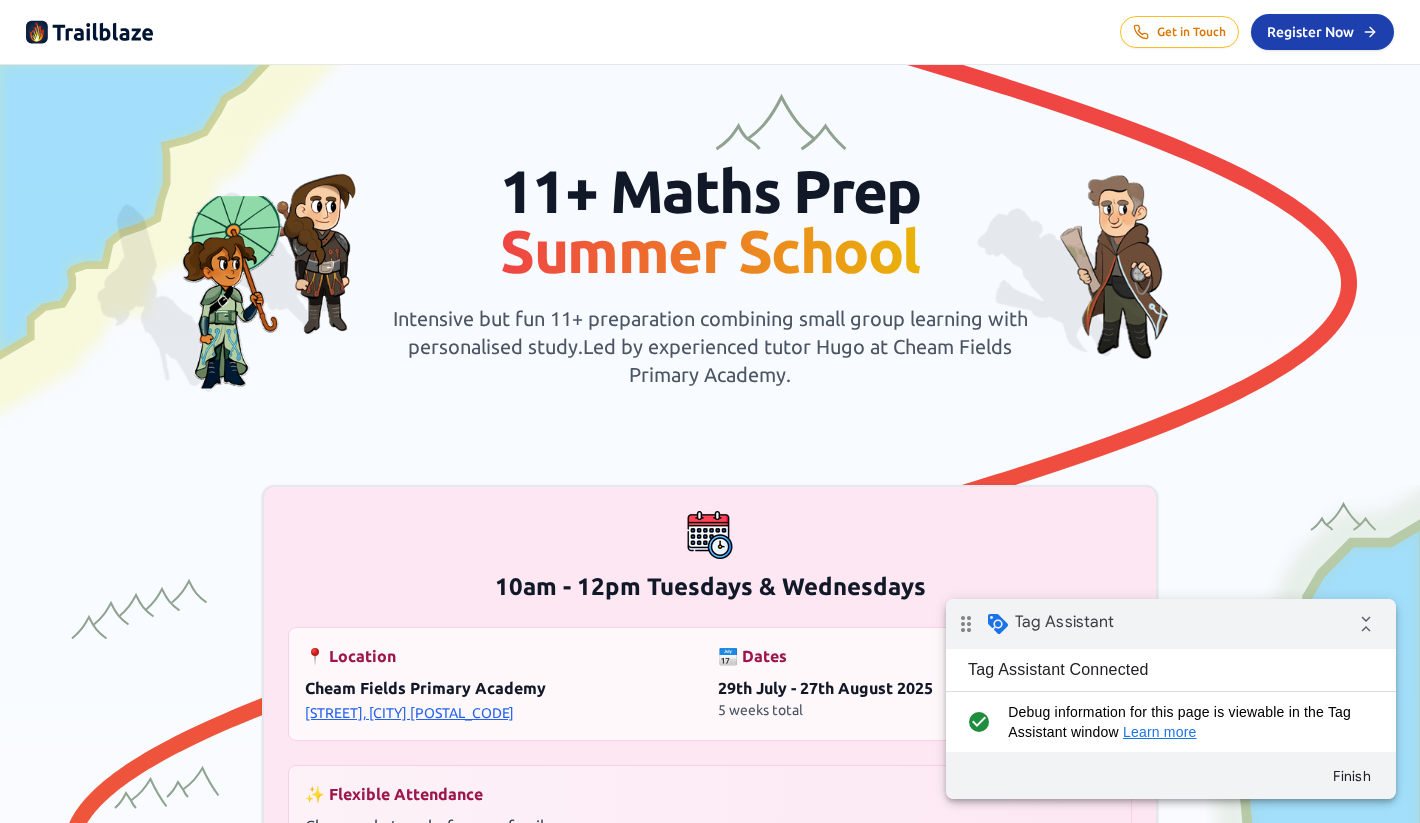 scroll, scrollTop: 0, scrollLeft: 0, axis: both 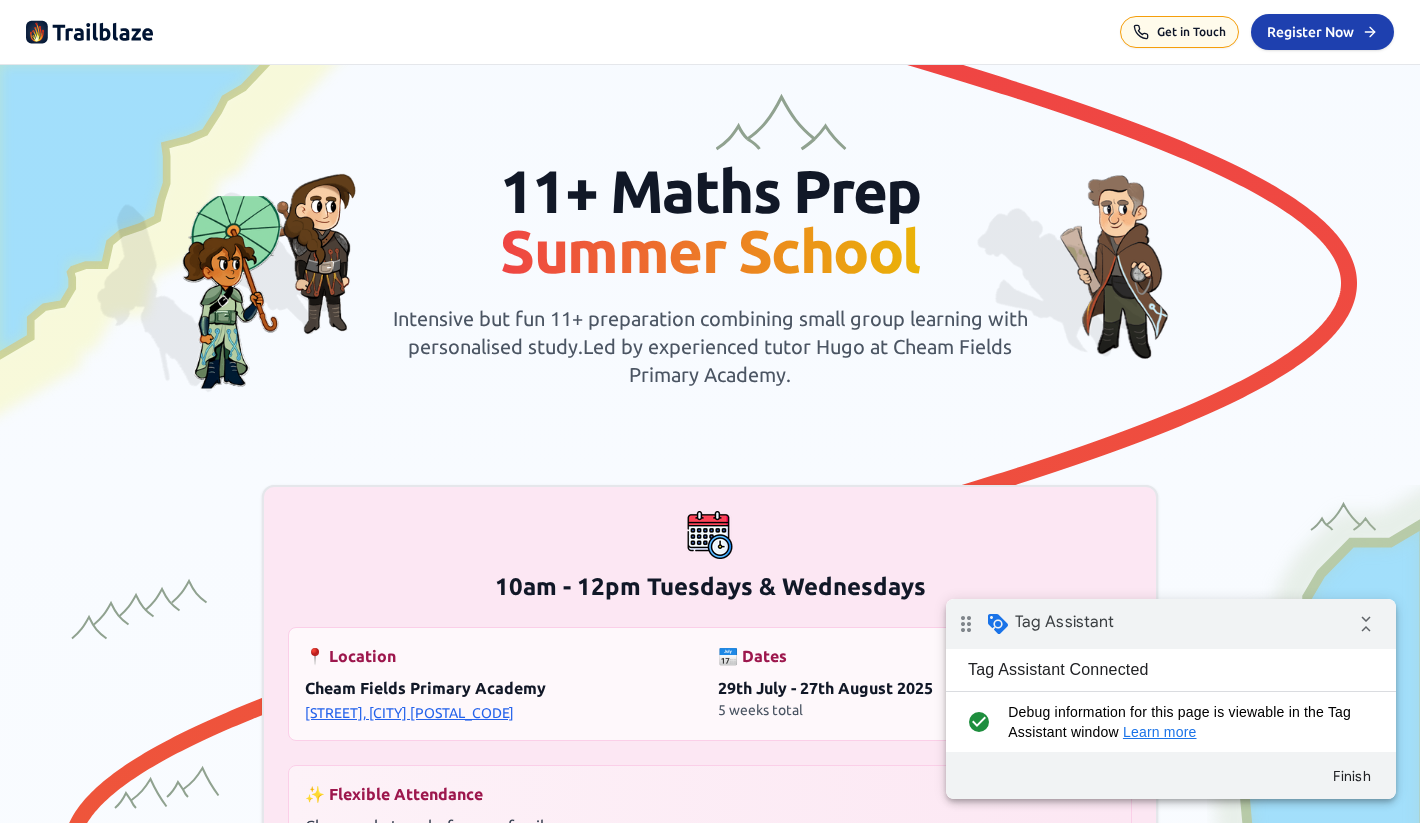click on "Get in Touch" at bounding box center (1179, 32) 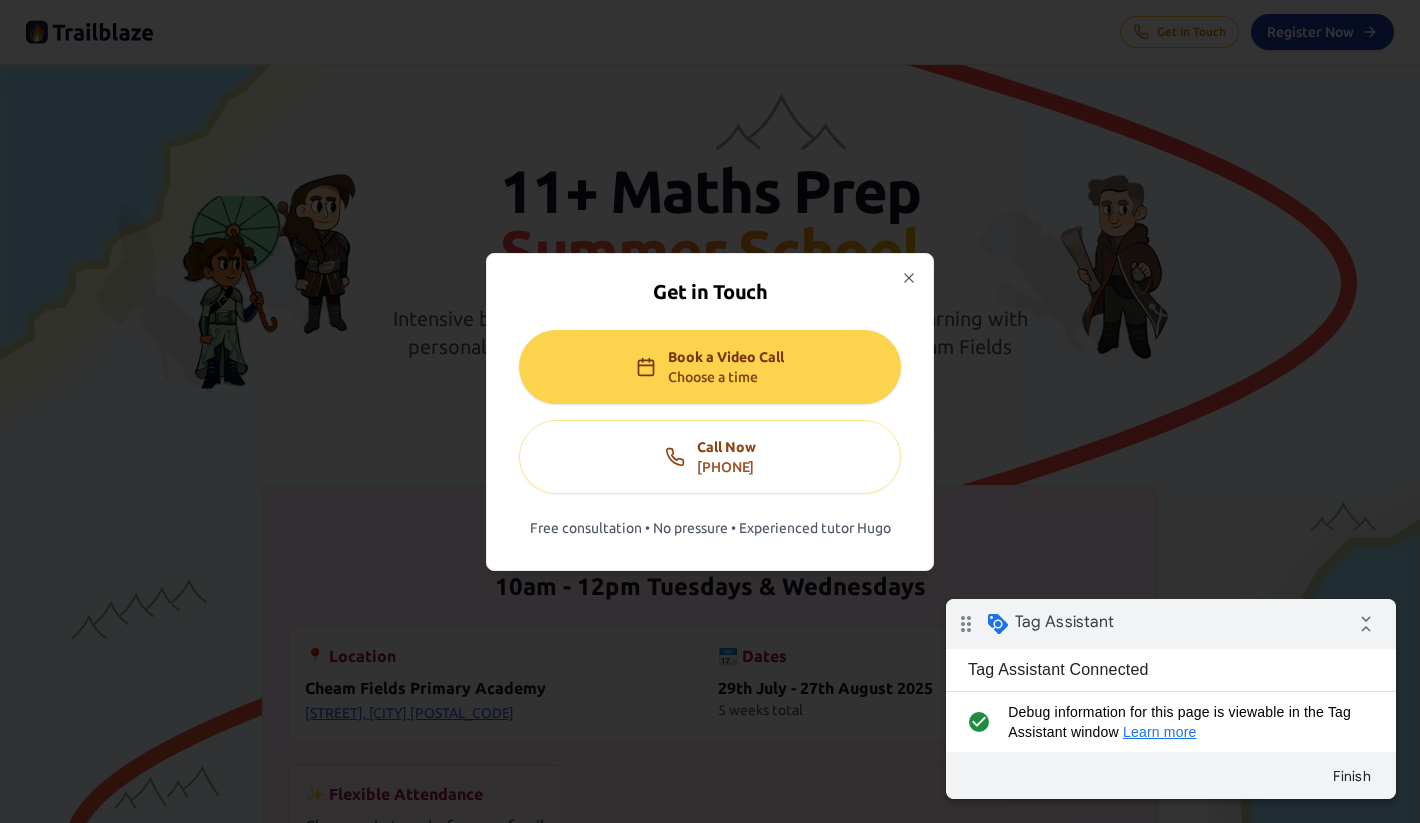 click on "Choose a time" at bounding box center (726, 377) 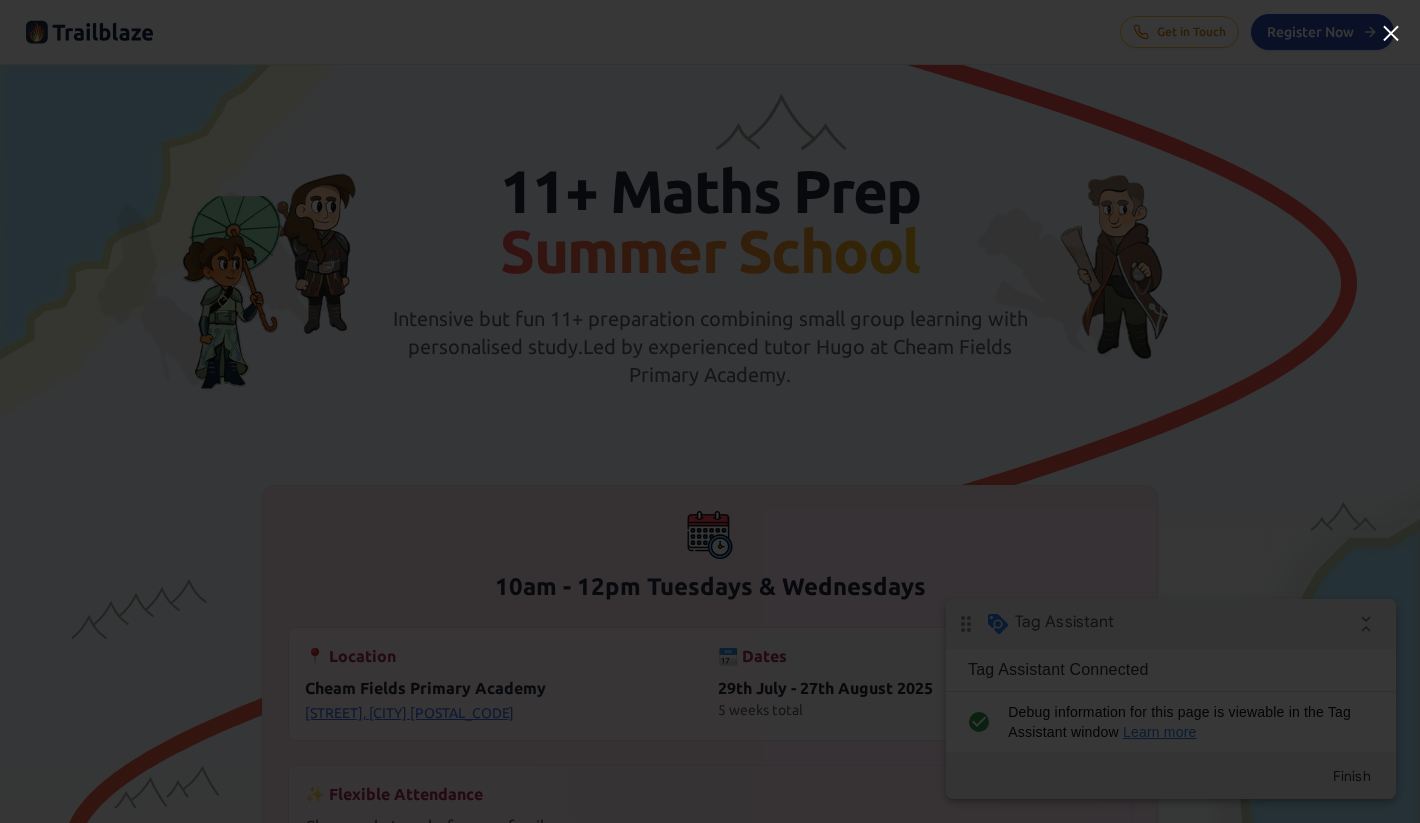 click on "×" 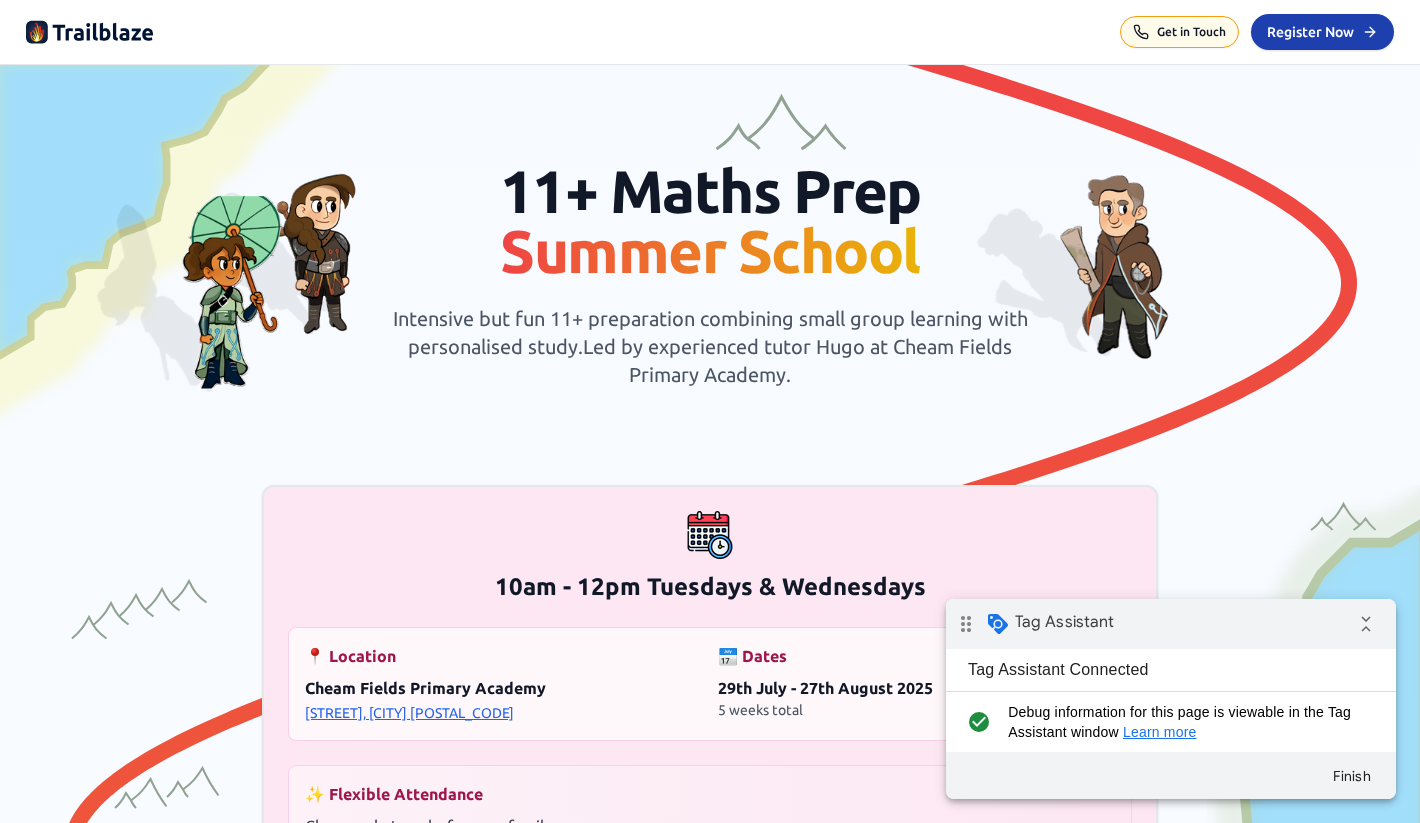 click on "Get in Touch" at bounding box center (1179, 32) 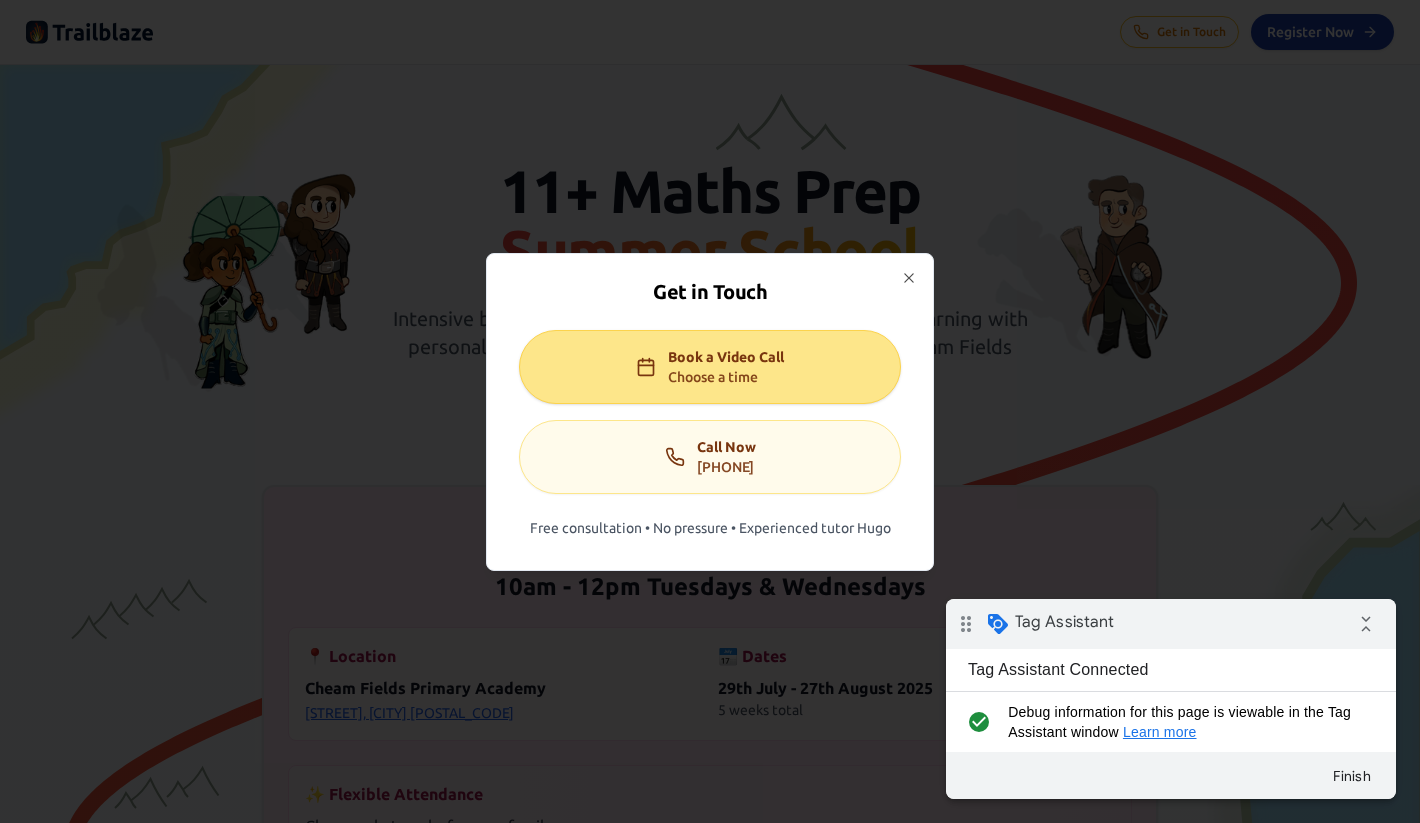click on "07415 663 435" at bounding box center [726, 467] 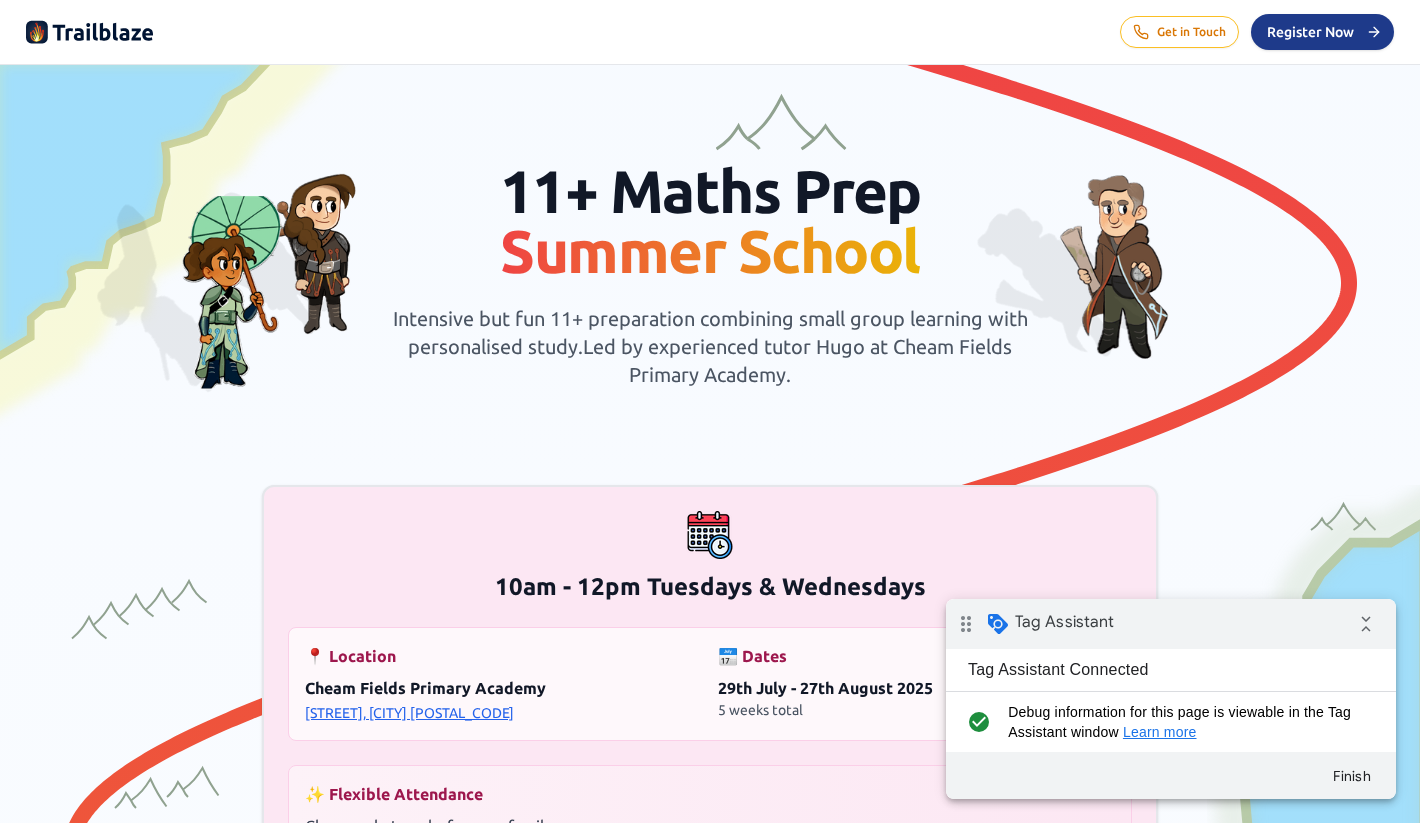 click on "Register Now" at bounding box center [1310, 32] 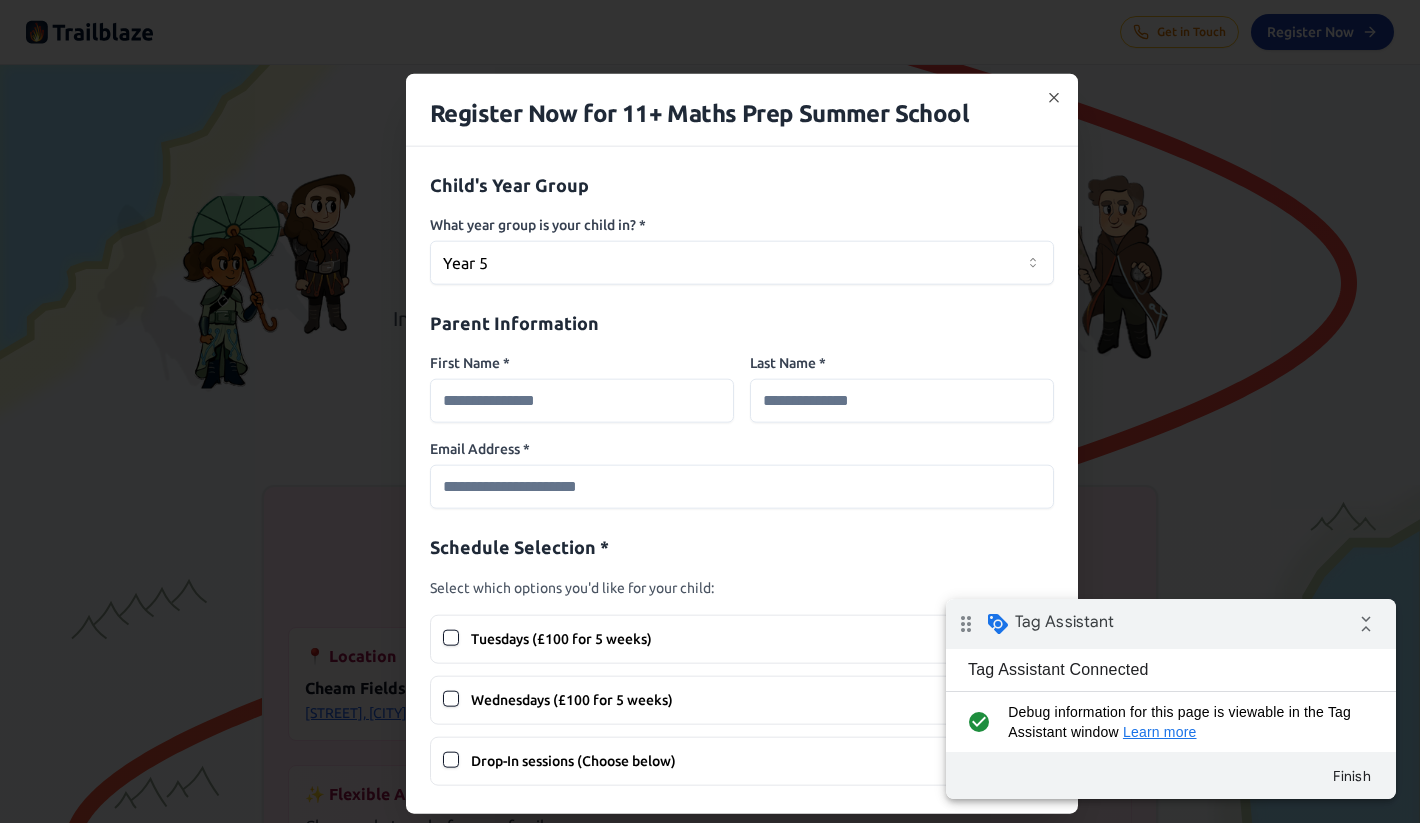 click on "We value your privacy        We use cookies to enhance your browsing experience, serve personalized ads or content, and analyze our traffic. By clicking "Accept All", you consent to our use of cookies.        Customize   Reject All   Accept All                    Customize Consent Preferences             We use cookies to help you navigate efficiently and perform certain functions. You will find detailed information about all cookies under each consent category below. The cookies that are categorized as "Necessary" are stored on your browser as they are essential for enabling the basic functionalities of the site. ...  Show more        Necessary Always Active Necessary cookies are required to enable the basic features of this site, such as providing secure log-in or adjusting your consent preferences. These cookies do not store any personally identifiable data. Cookie cookieyes-consent Duration 1 year Description Functional No cookies to display. Analytics Cookie fs_lua Duration 1 hour Cookie _ga" at bounding box center (710, 411) 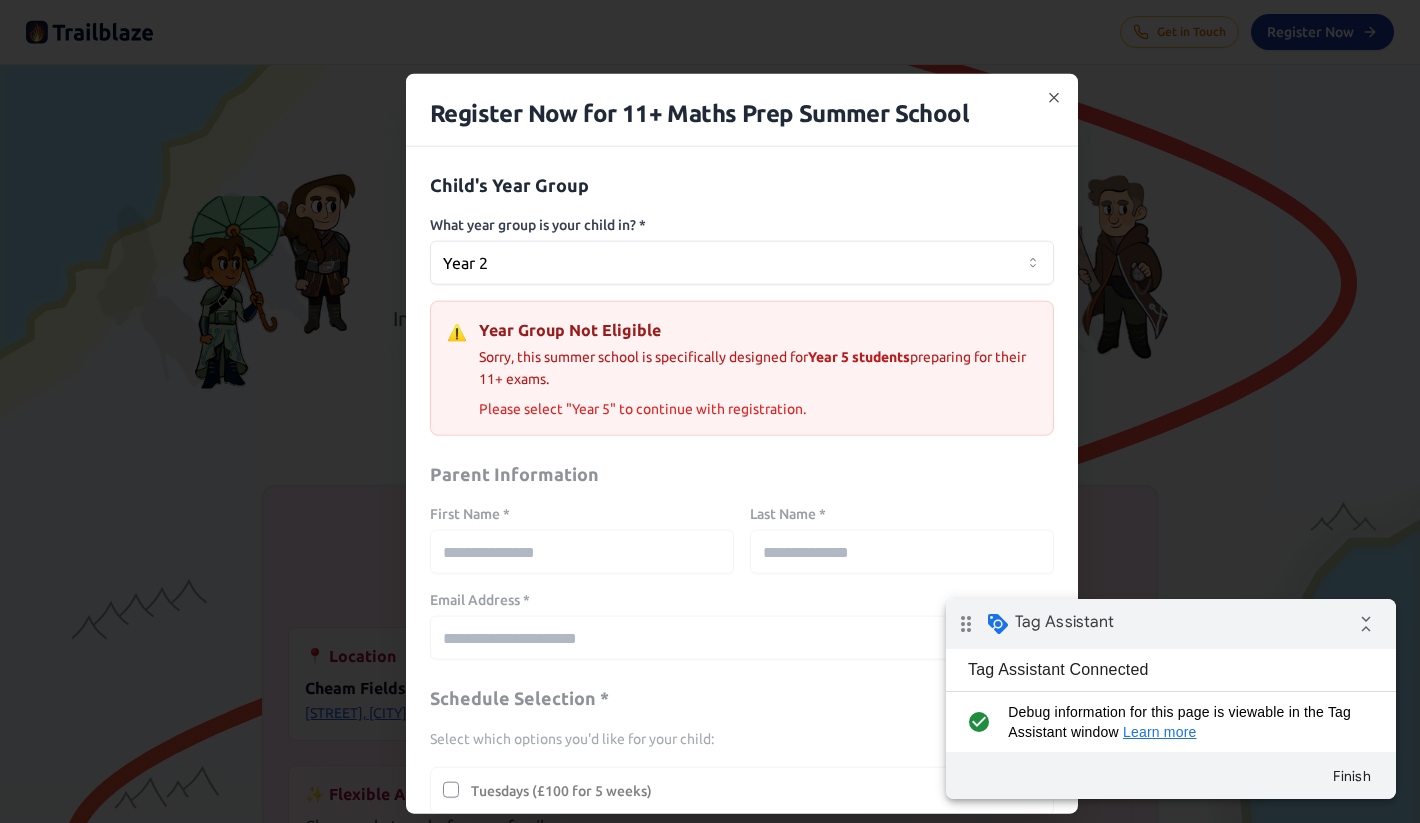 click on "We value your privacy        We use cookies to enhance your browsing experience, serve personalized ads or content, and analyze our traffic. By clicking "Accept All", you consent to our use of cookies.        Customize   Reject All   Accept All                    Customize Consent Preferences             We use cookies to help you navigate efficiently and perform certain functions. You will find detailed information about all cookies under each consent category below. The cookies that are categorized as "Necessary" are stored on your browser as they are essential for enabling the basic functionalities of the site. ...  Show more        Necessary Always Active Necessary cookies are required to enable the basic features of this site, such as providing secure log-in or adjusting your consent preferences. These cookies do not store any personally identifiable data. Cookie cookieyes-consent Duration 1 year Description Functional No cookies to display. Analytics Cookie fs_lua Duration 1 hour Cookie _ga" at bounding box center [710, 411] 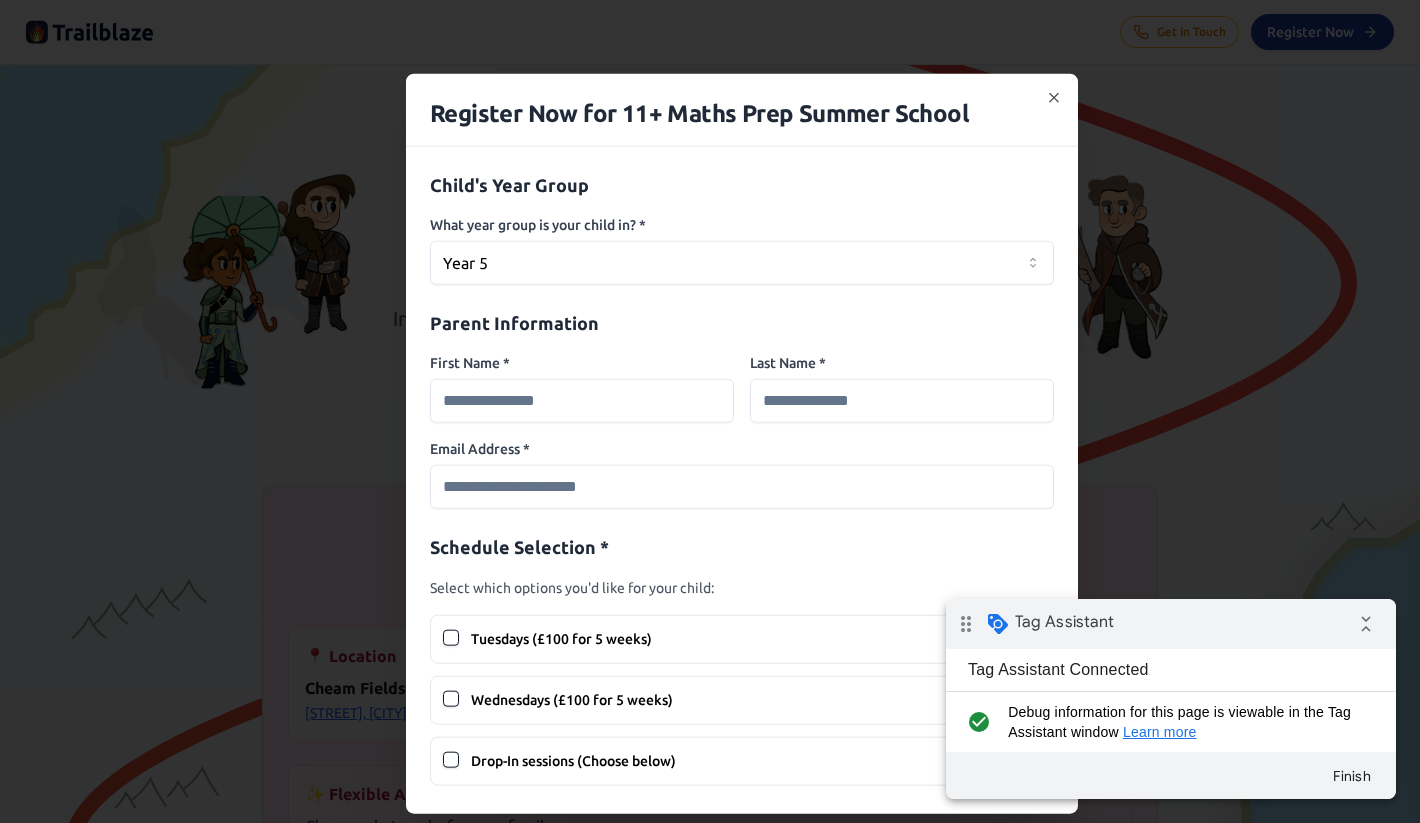 click on "First Name *" at bounding box center (582, 400) 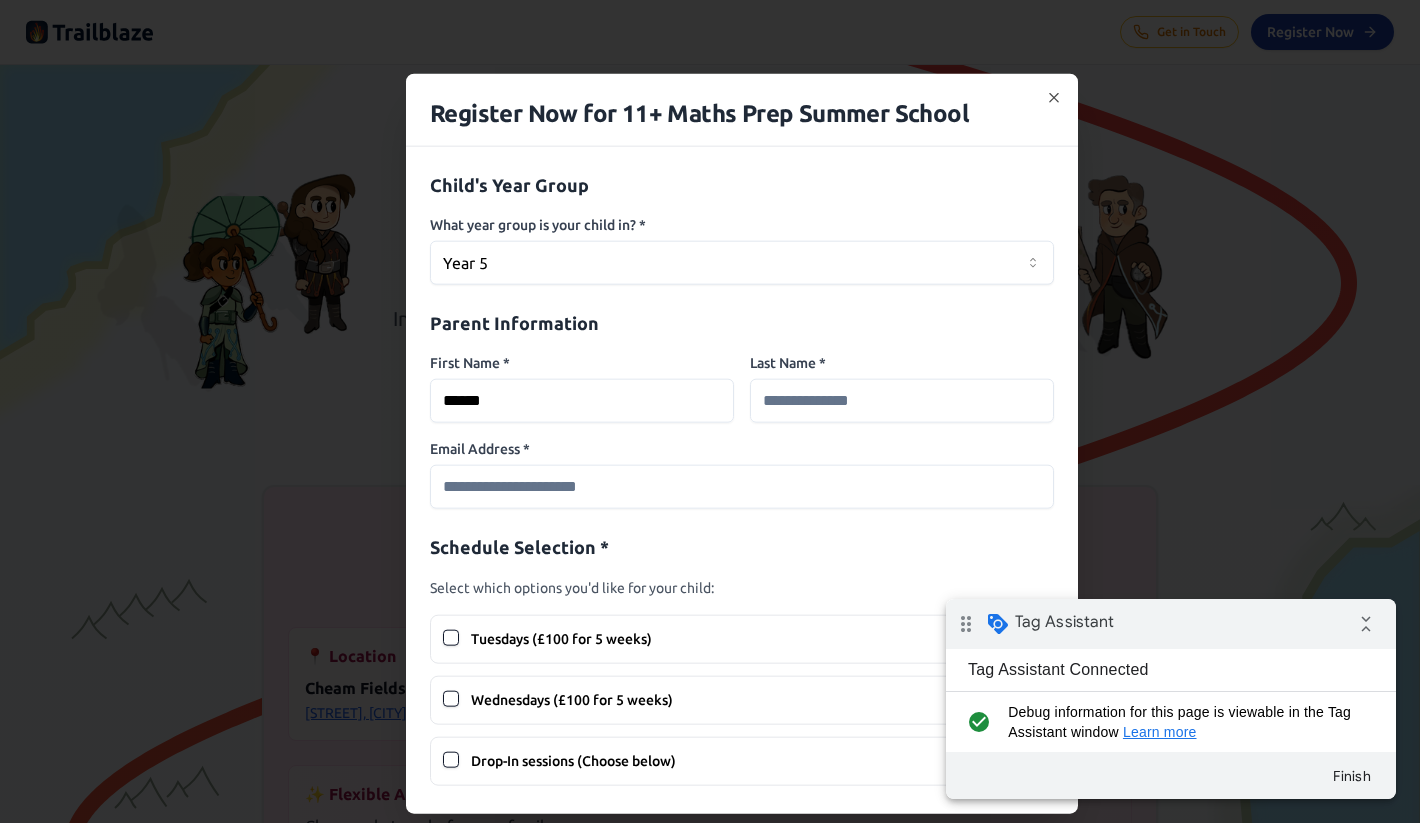 type on "******" 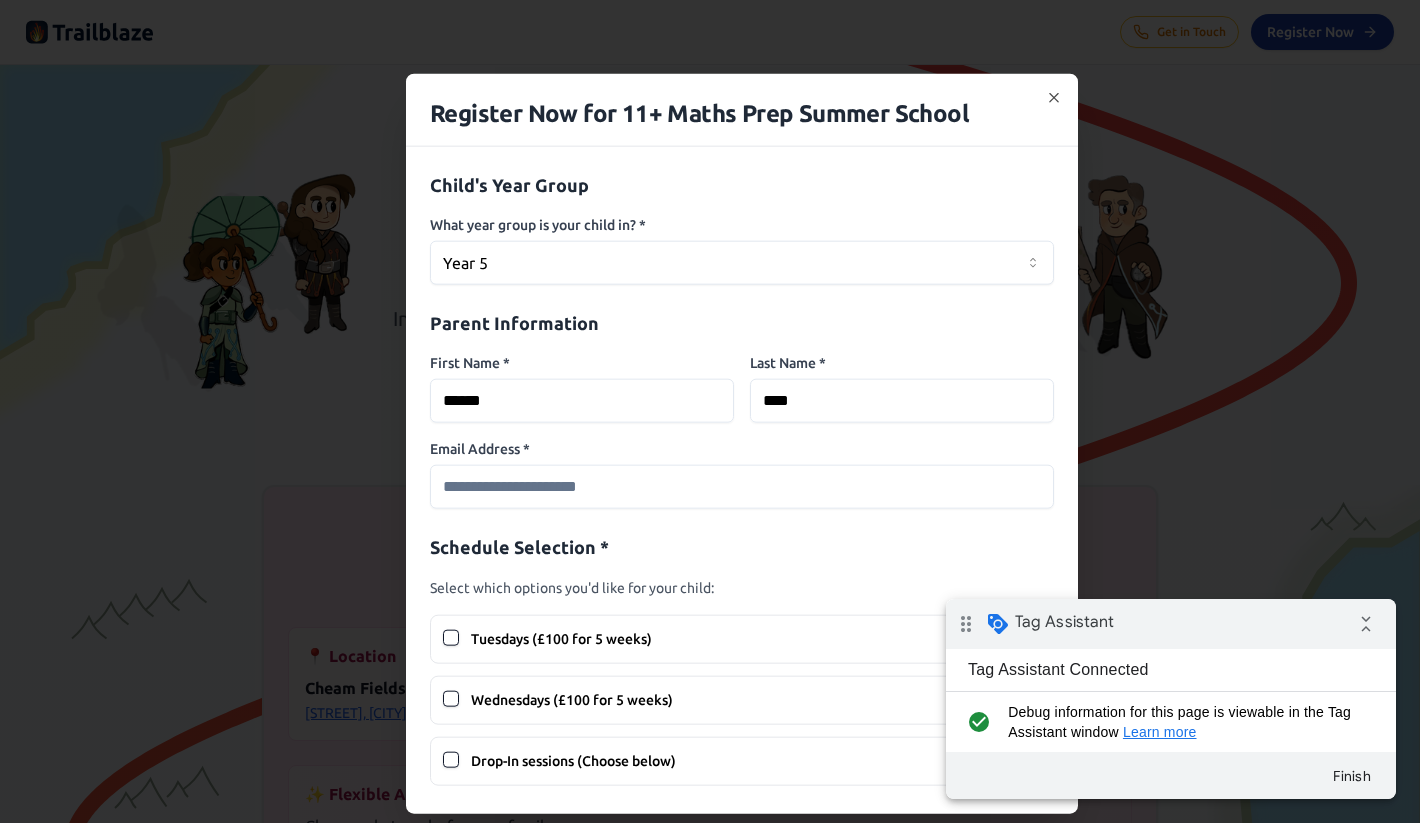 type on "****" 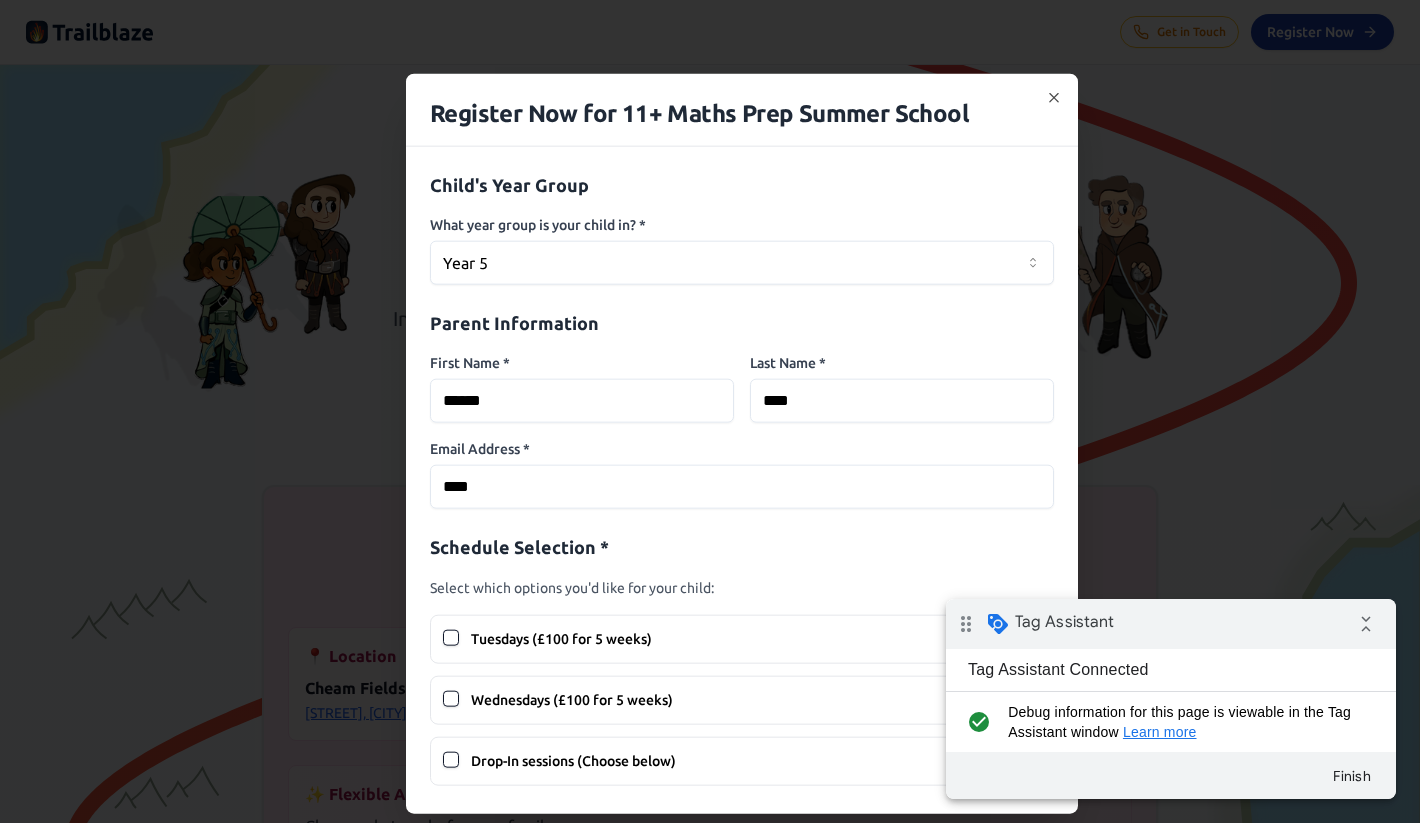 type on "**********" 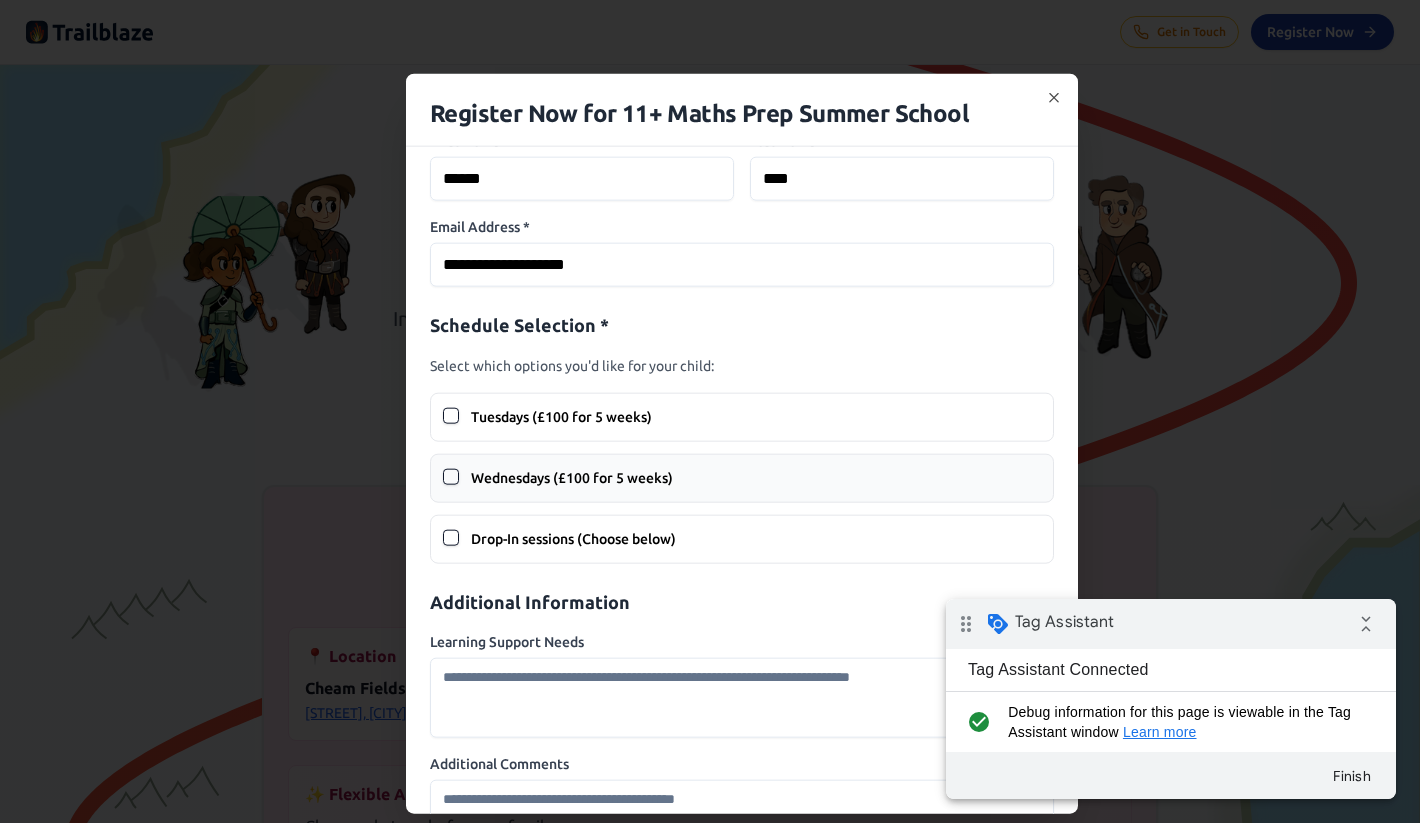 scroll, scrollTop: 224, scrollLeft: 0, axis: vertical 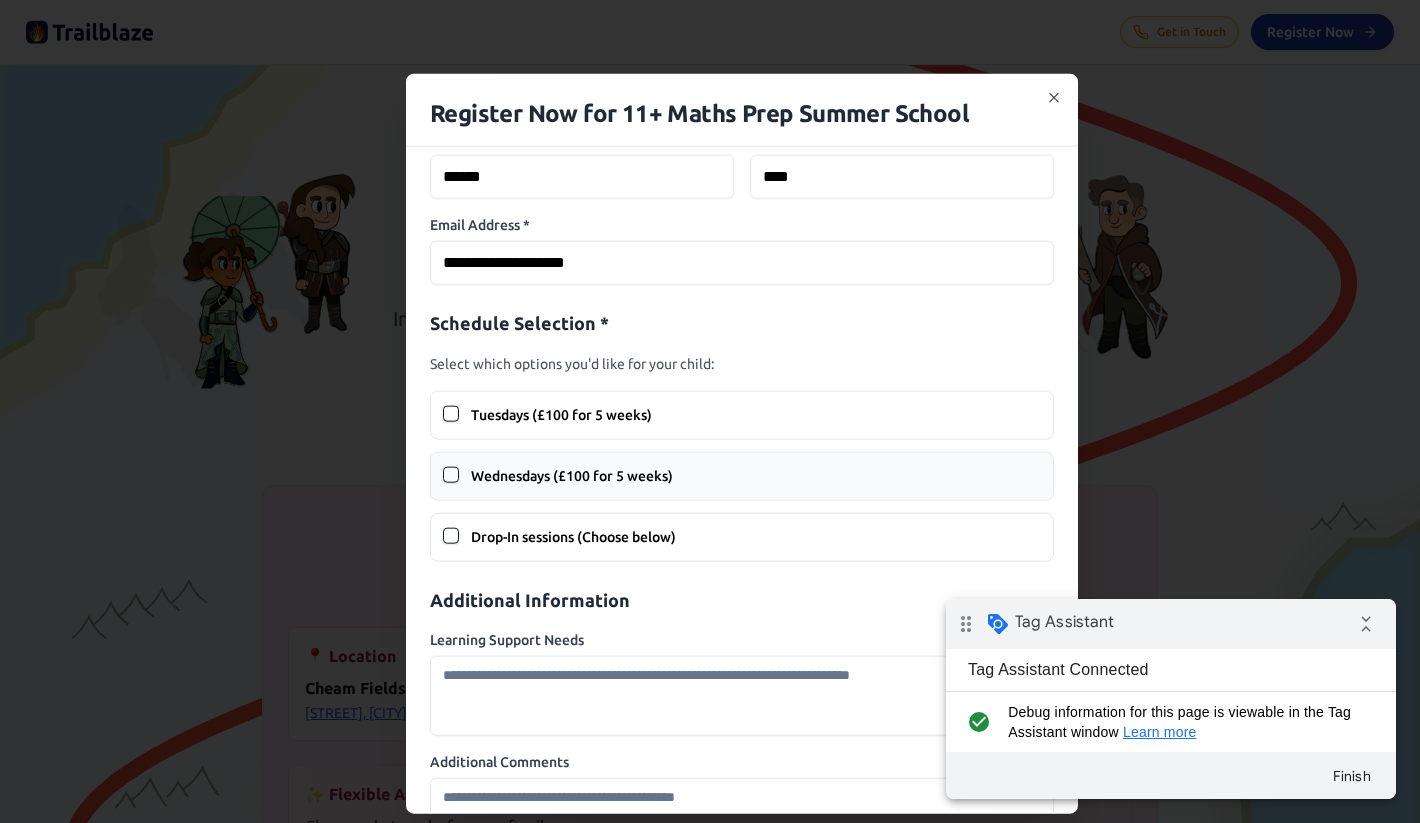 click on "Wednesdays (£100 for 5 weeks)" at bounding box center [756, 476] 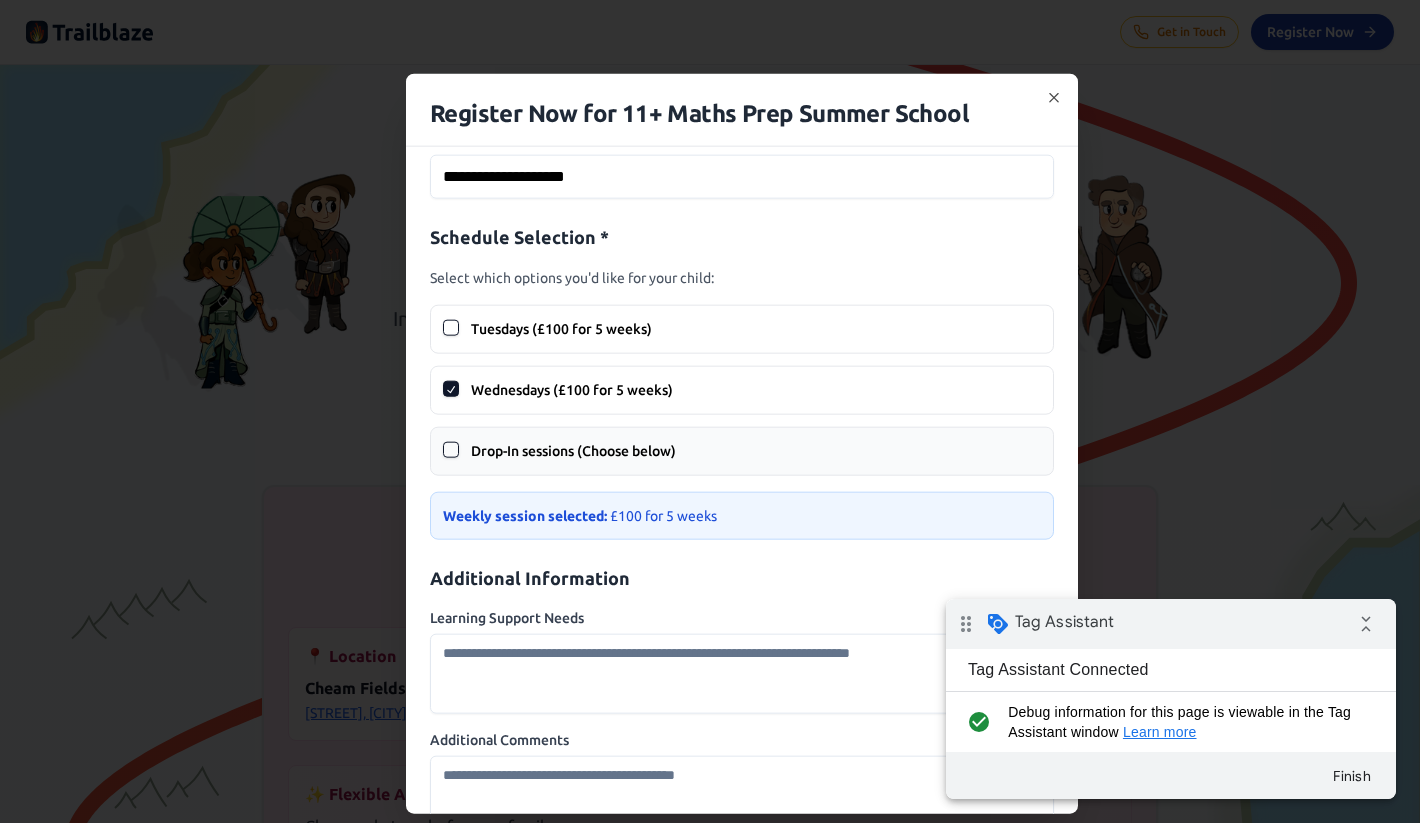 scroll, scrollTop: 432, scrollLeft: 0, axis: vertical 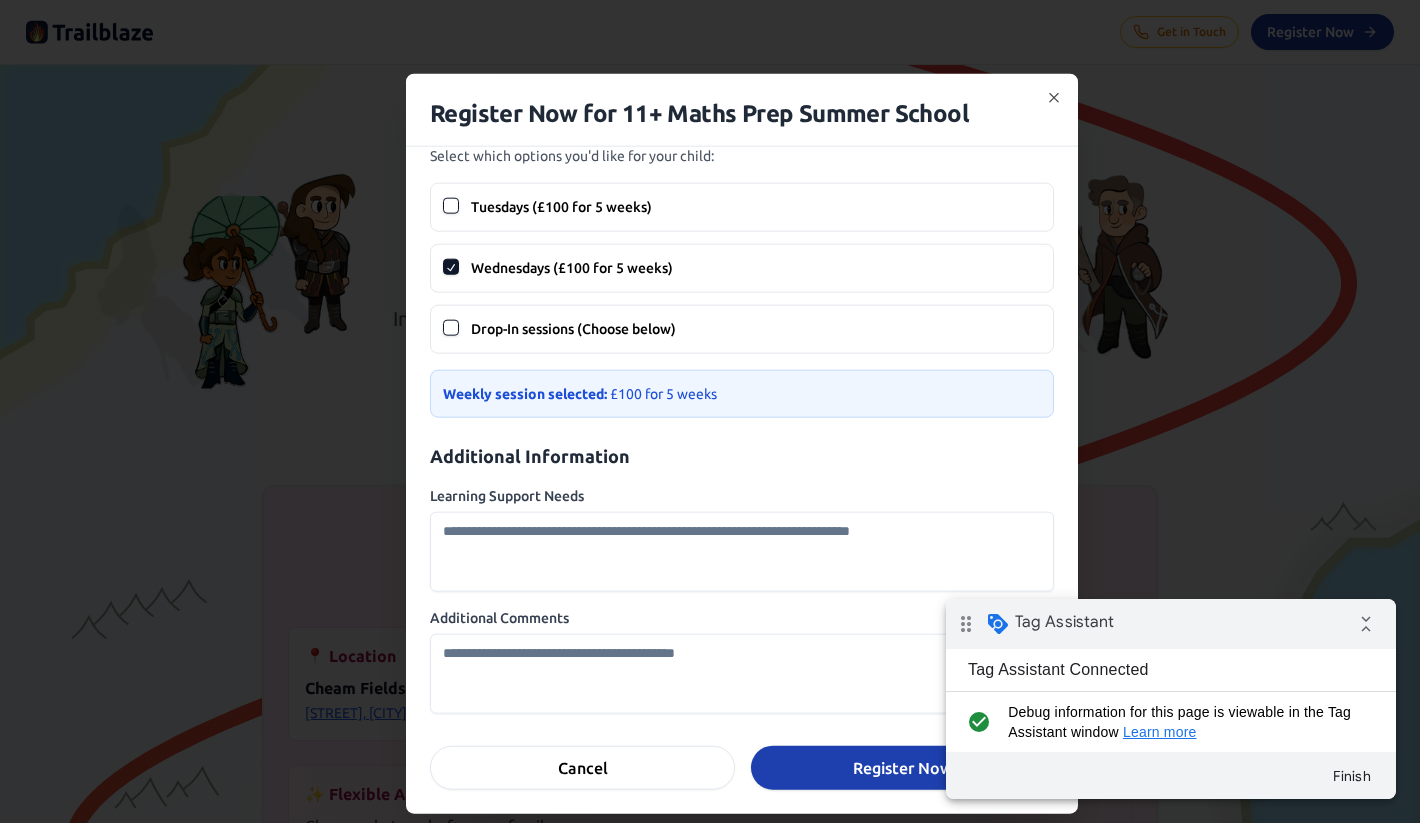 click on "Learning Support Needs" at bounding box center [742, 552] 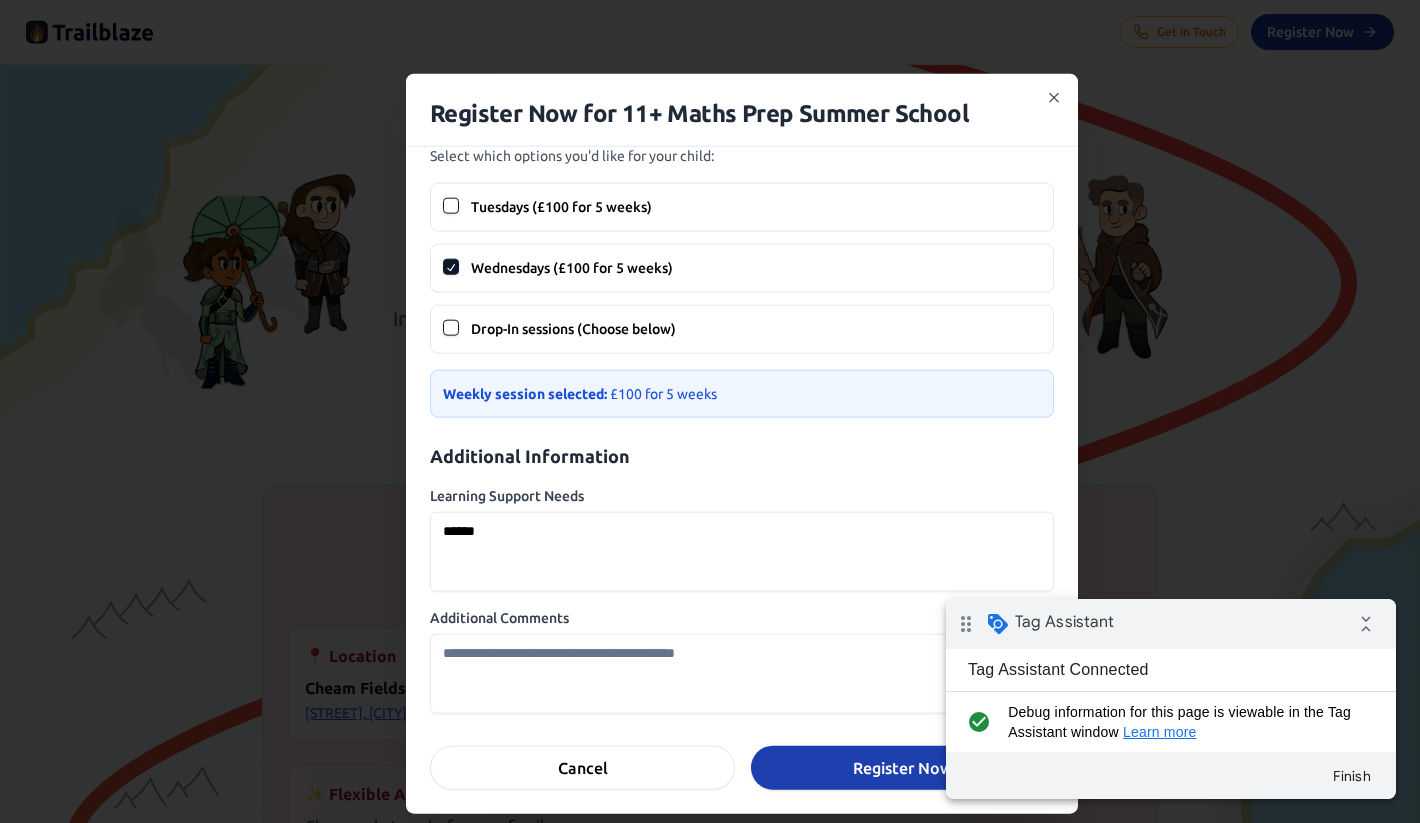 type on "******" 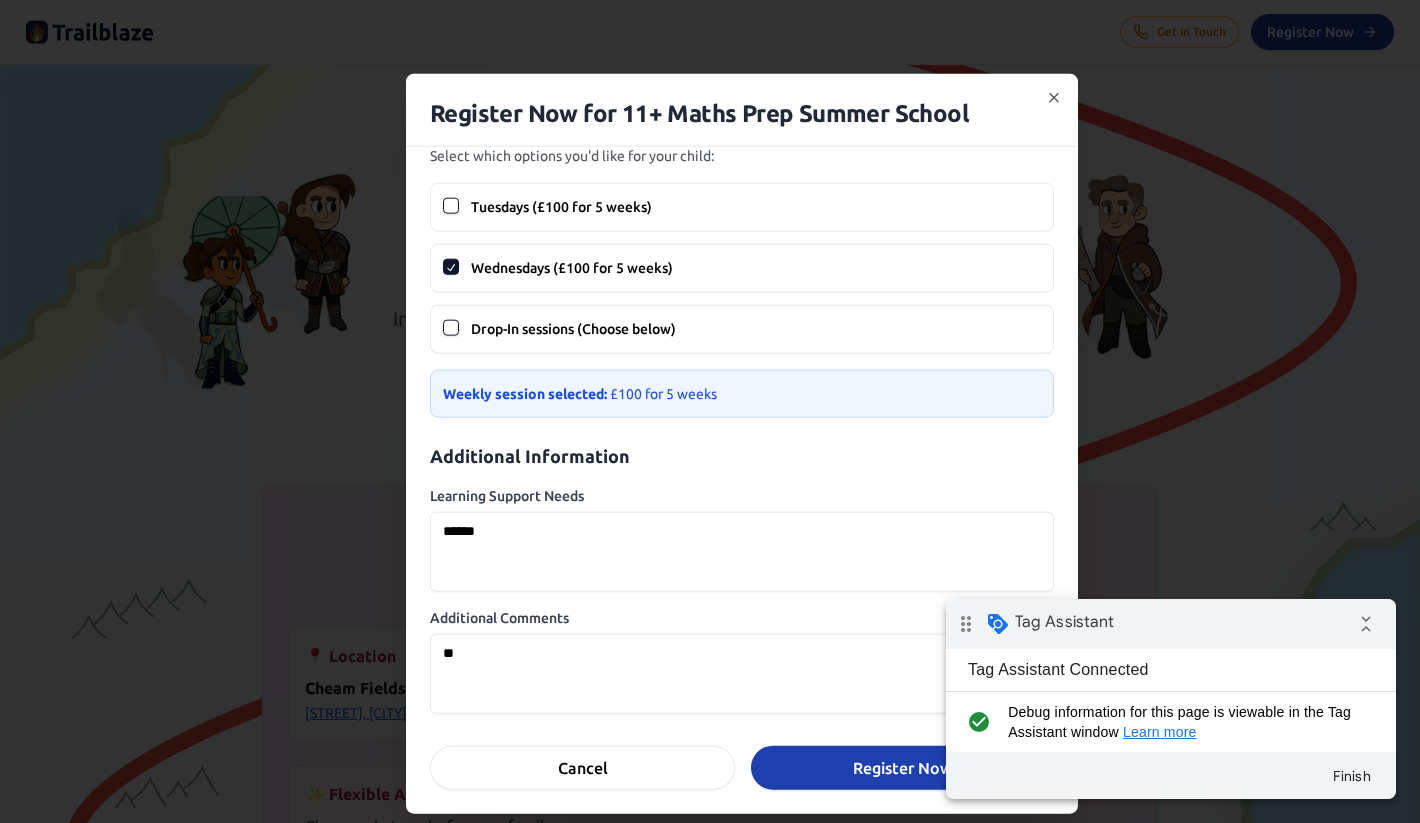 type on "*" 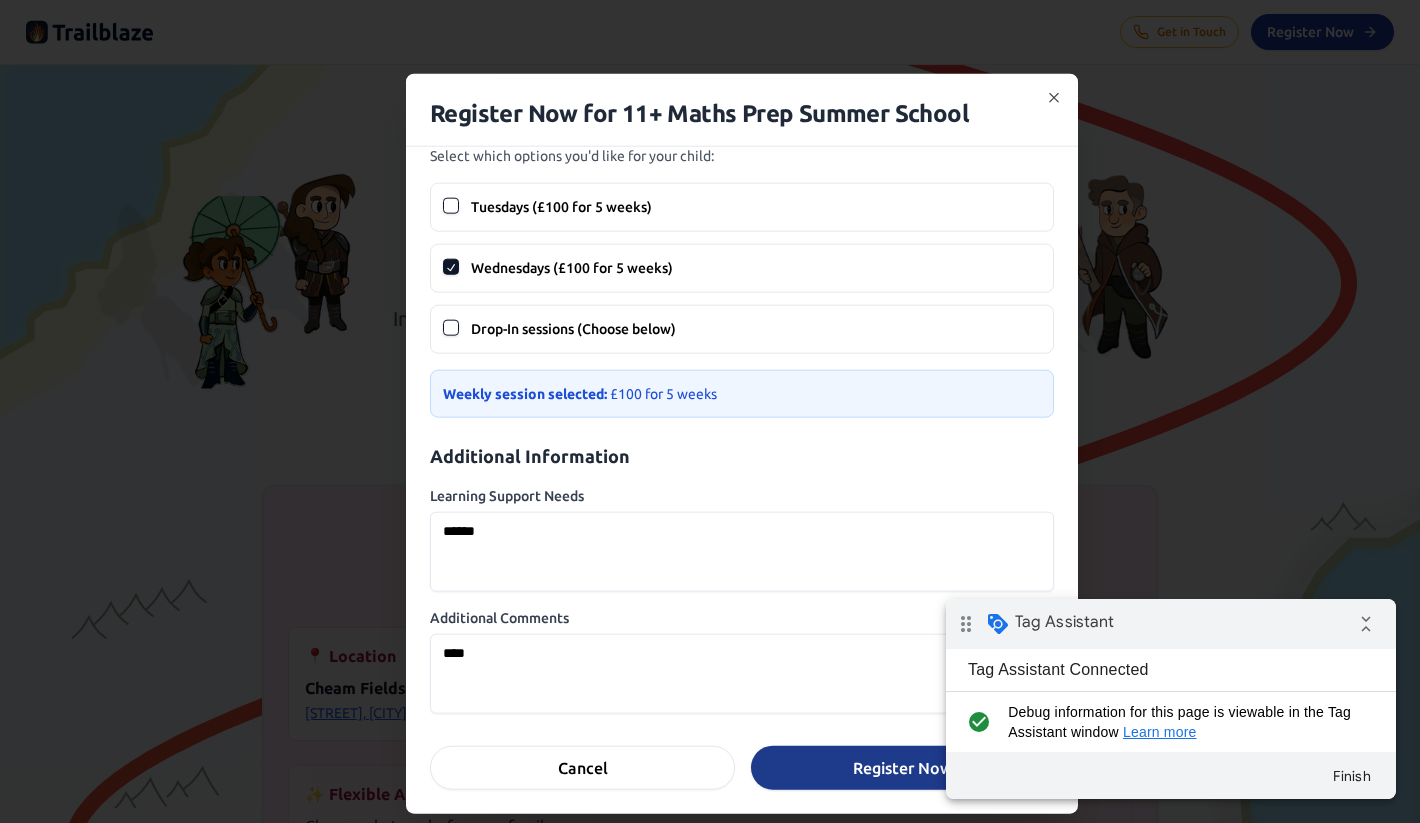 type on "****" 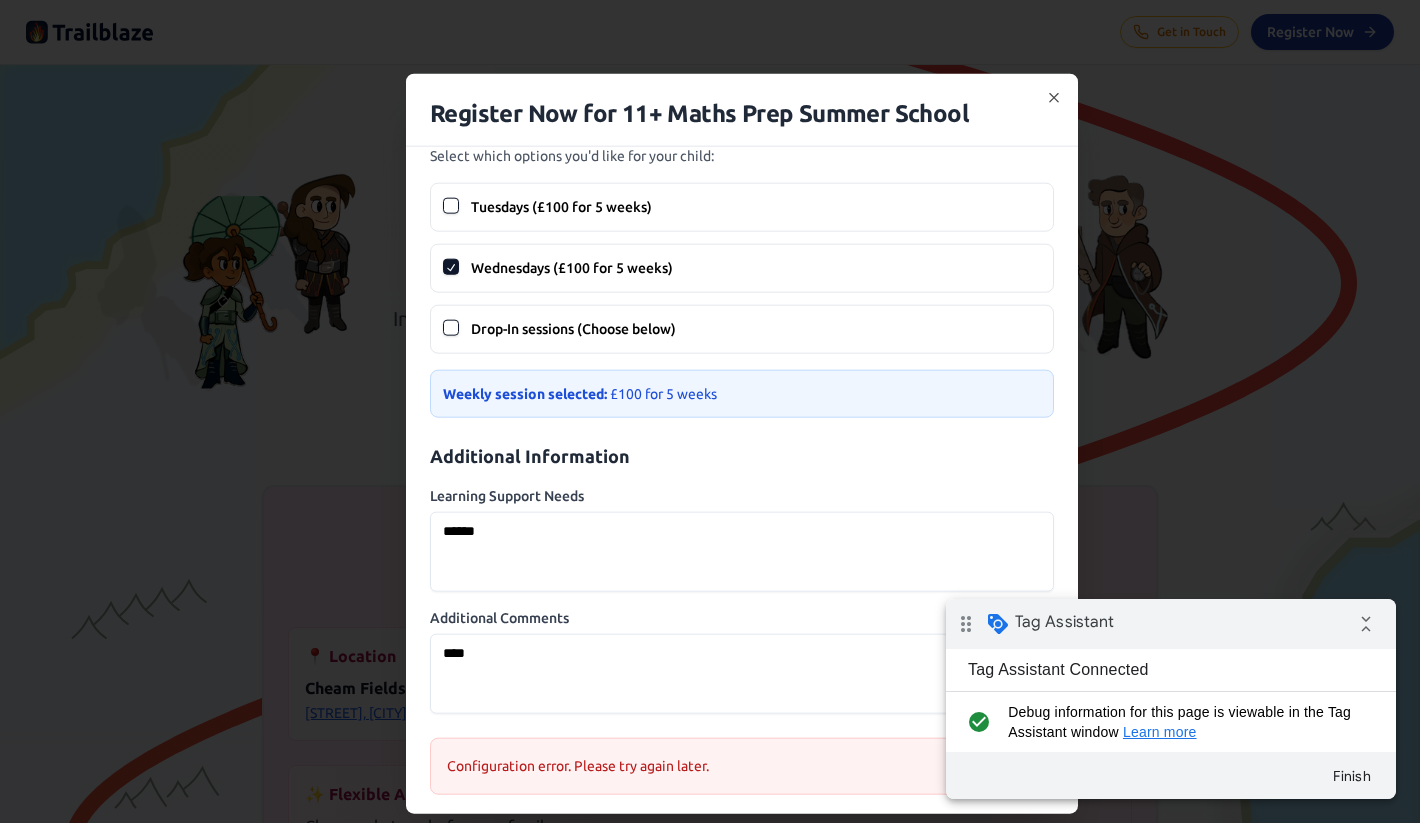 click on "Additional Information" at bounding box center (742, 456) 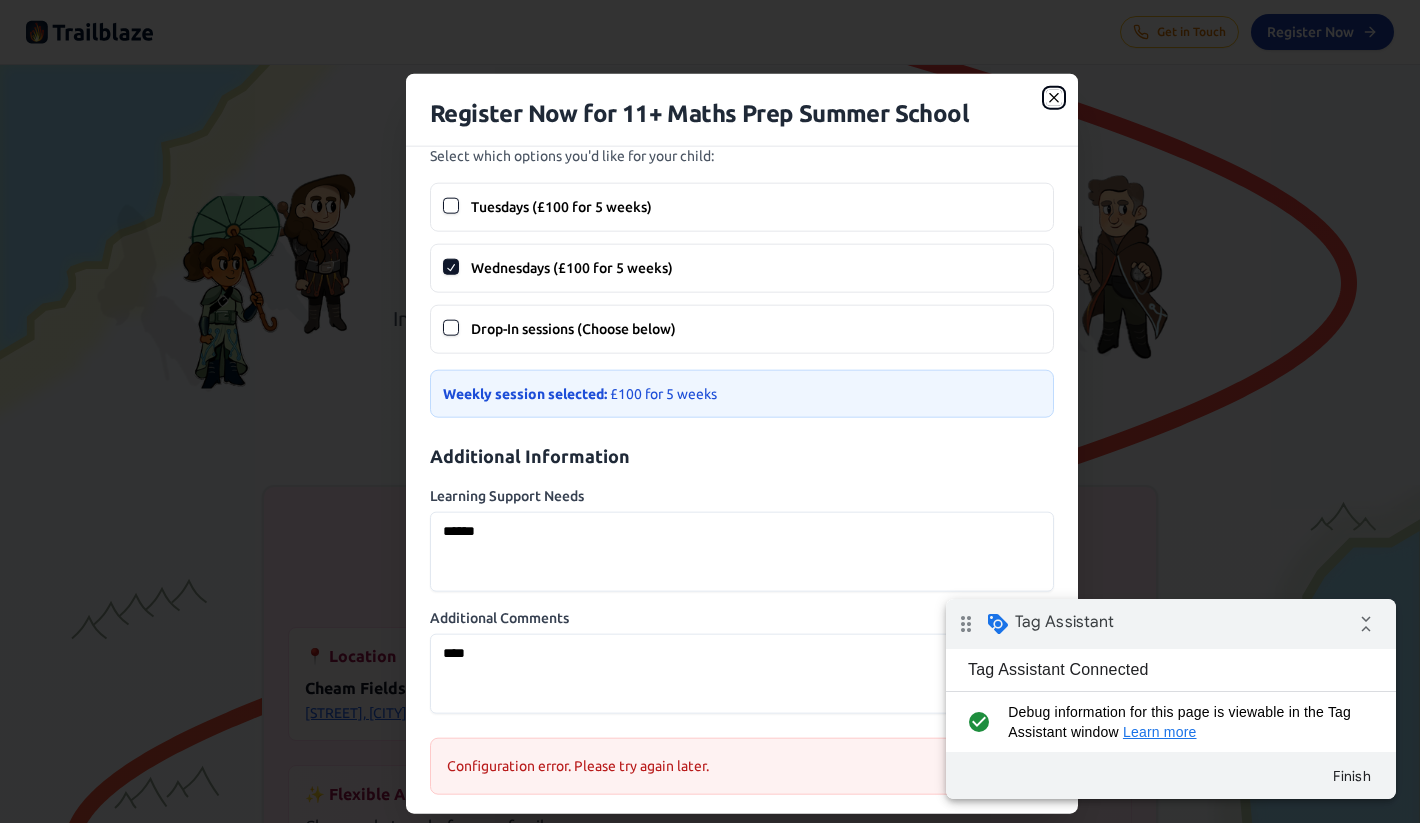 click 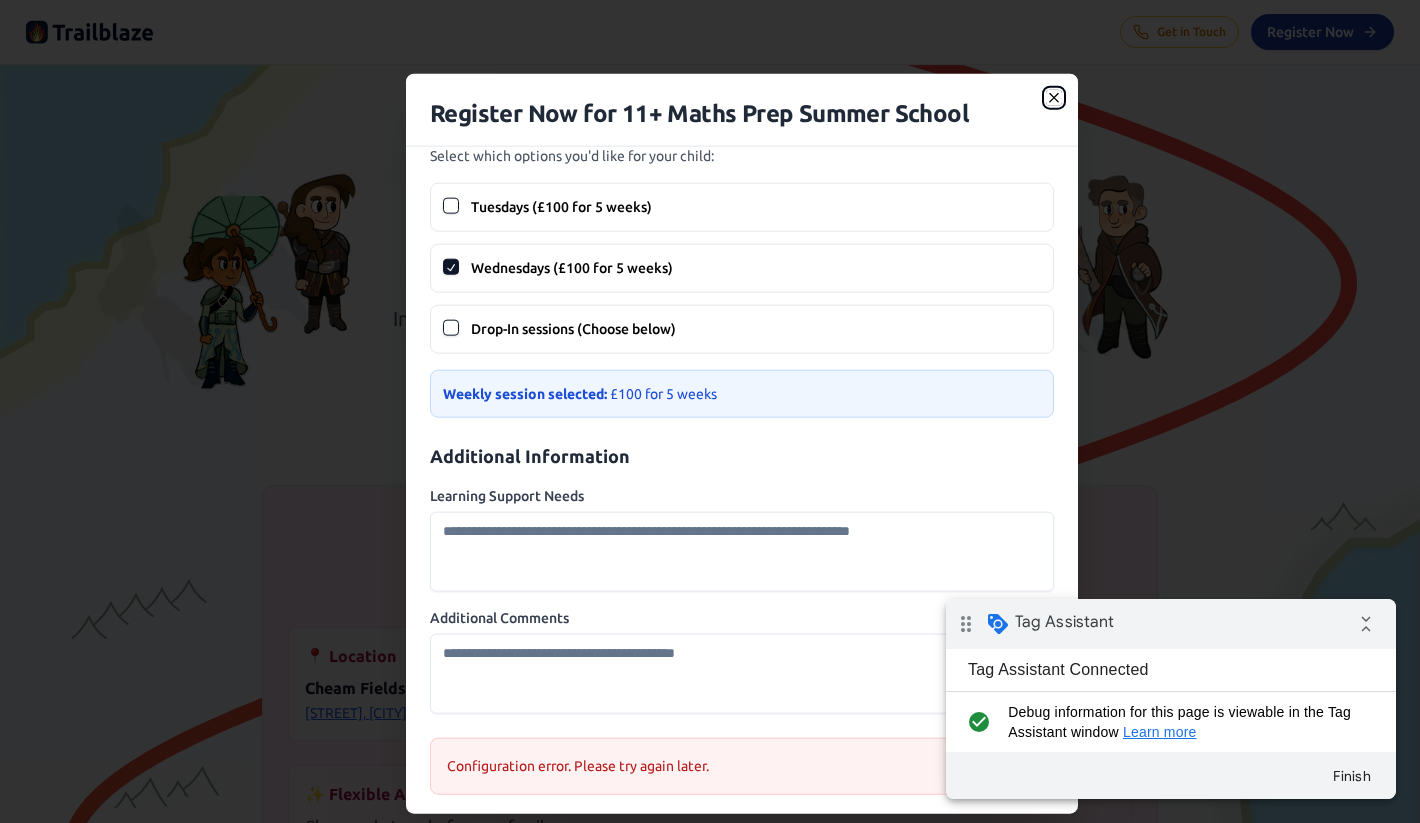 scroll, scrollTop: 367, scrollLeft: 0, axis: vertical 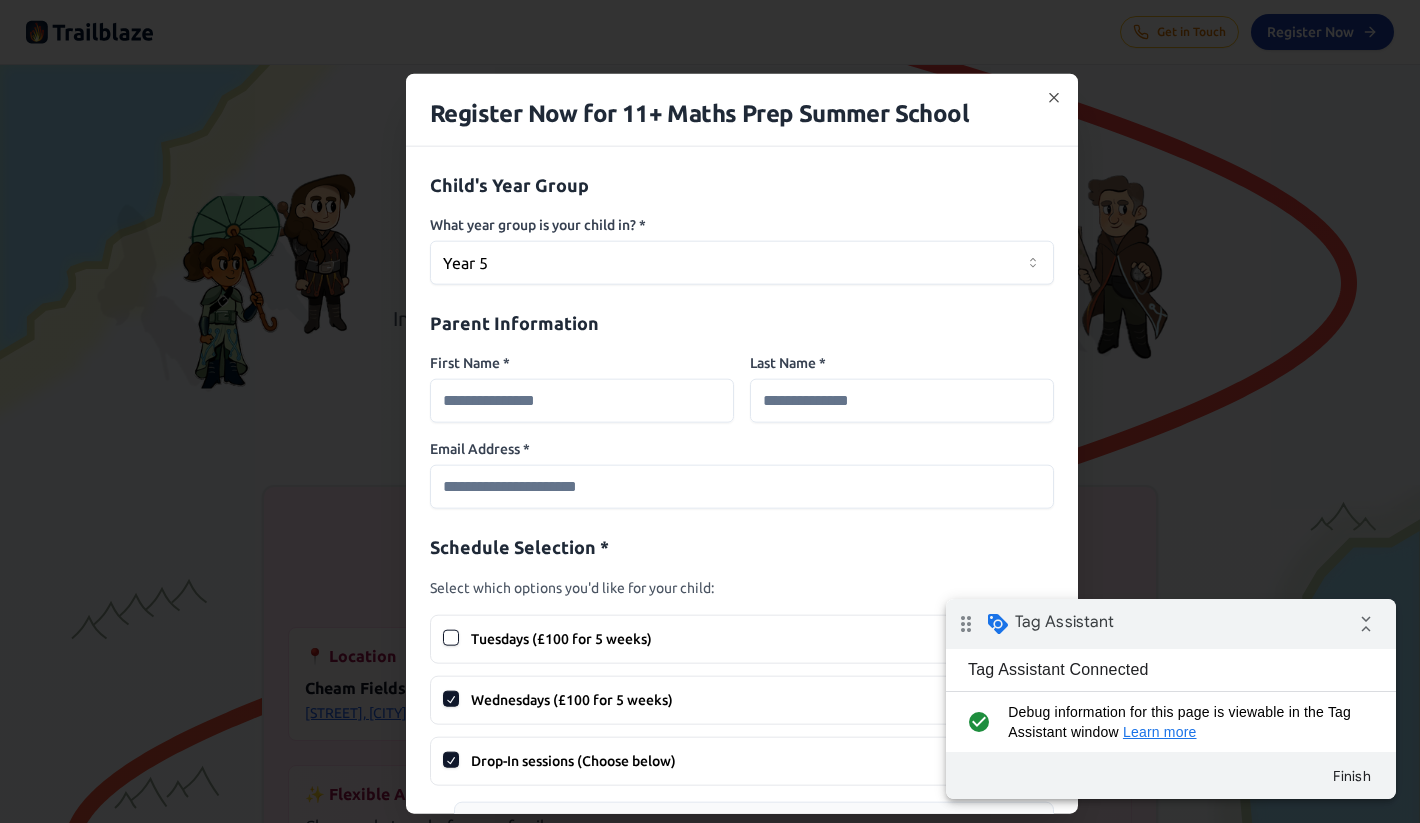 click on "First Name *" at bounding box center (582, 400) 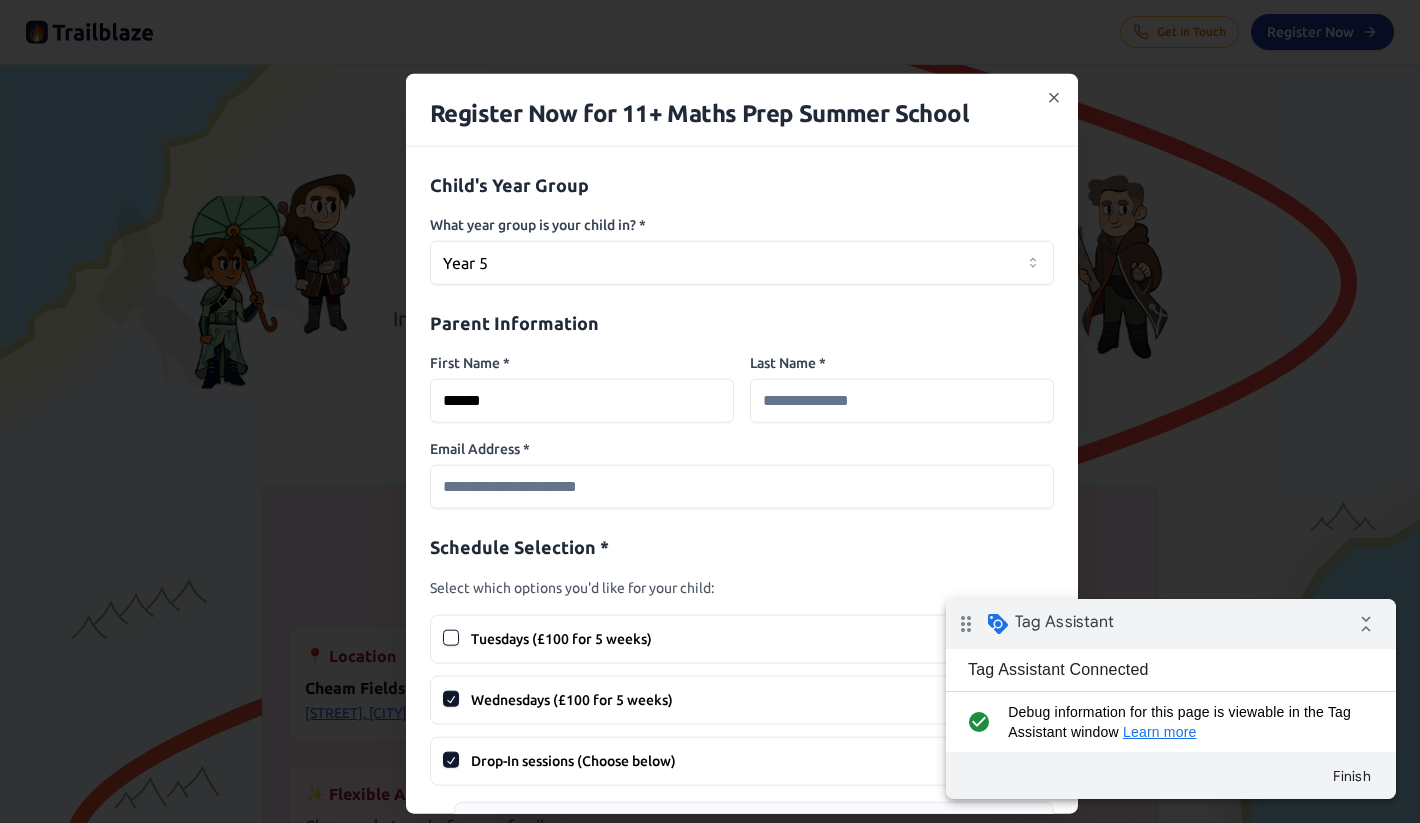 type on "******" 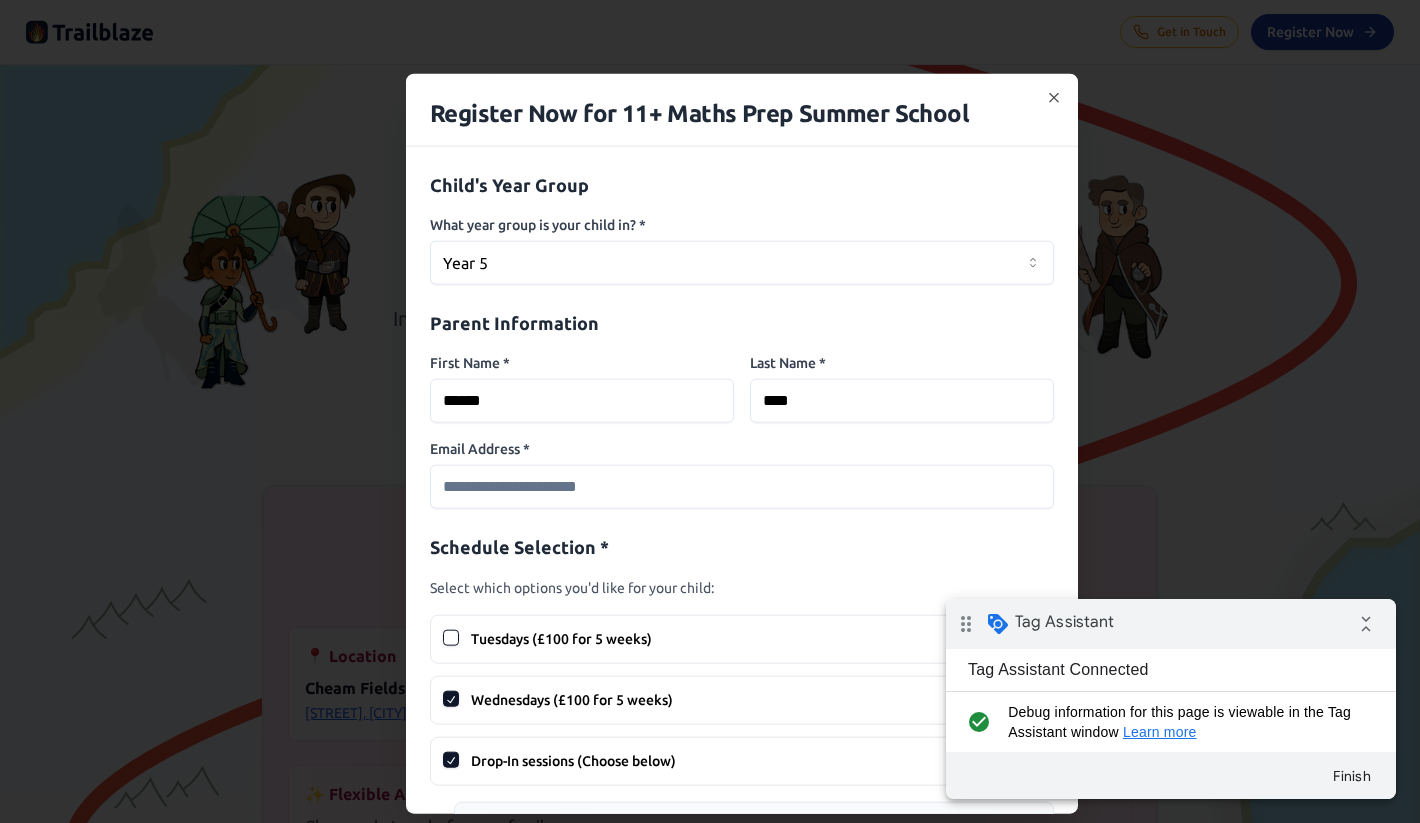 type on "****" 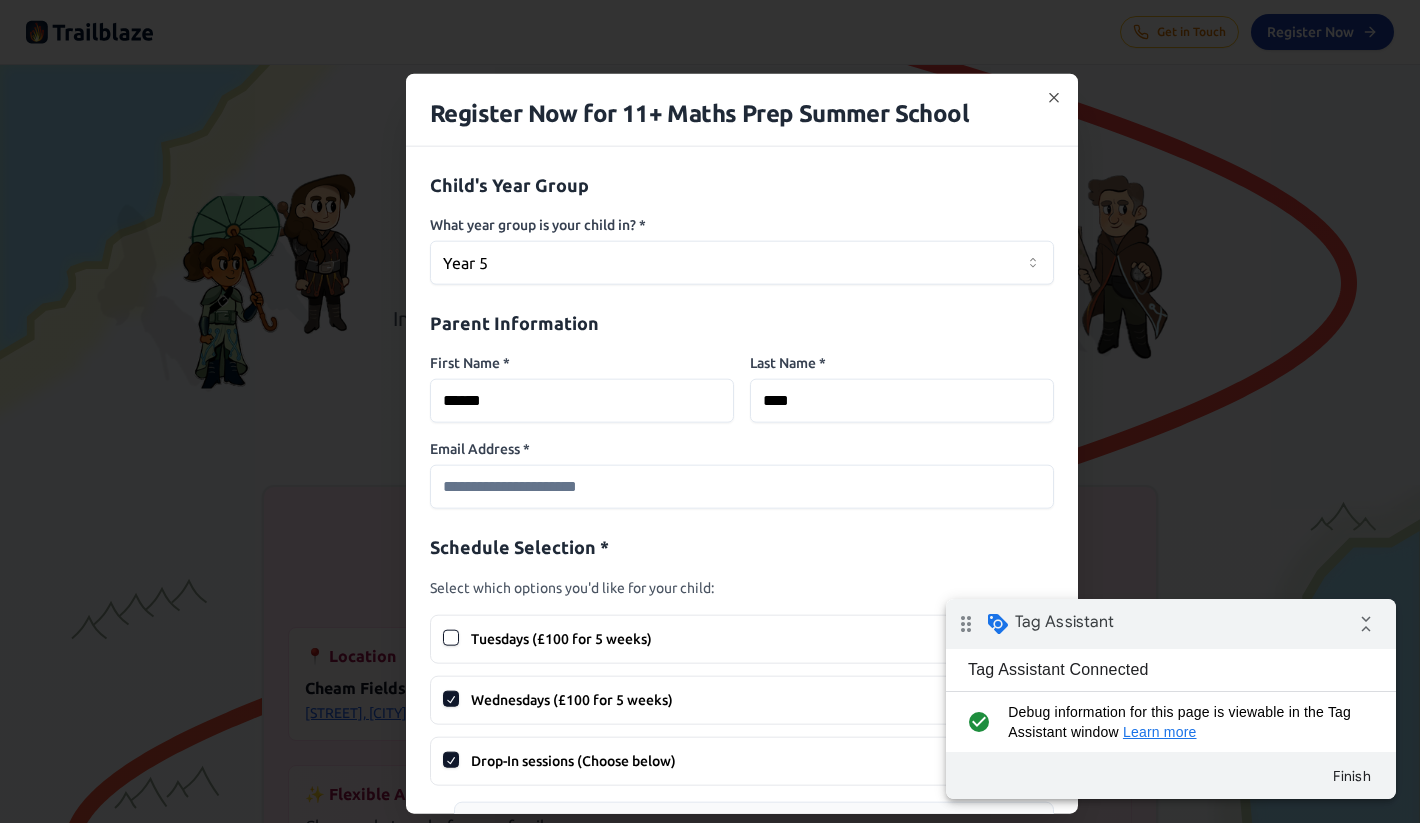 type on "**********" 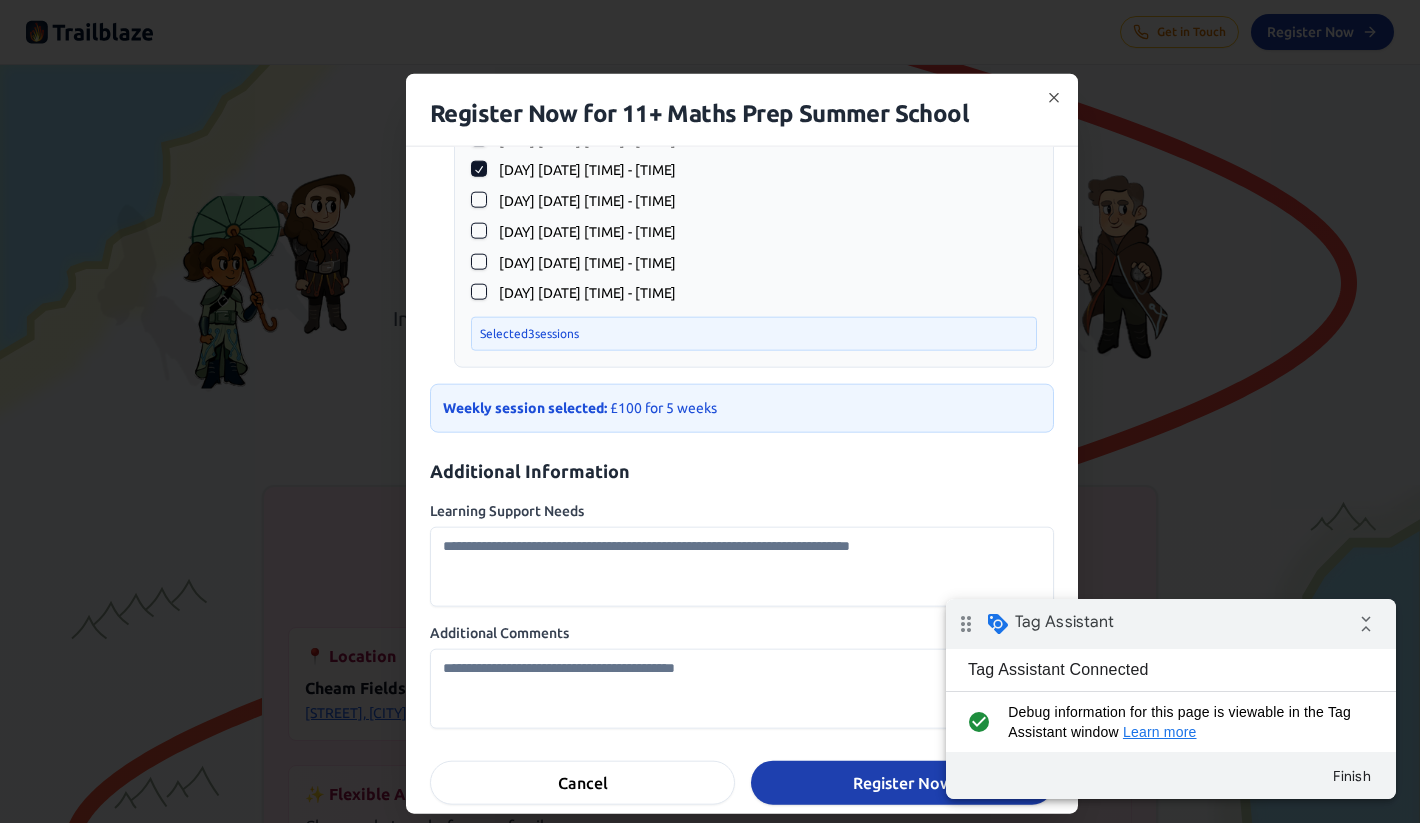 scroll, scrollTop: 860, scrollLeft: 0, axis: vertical 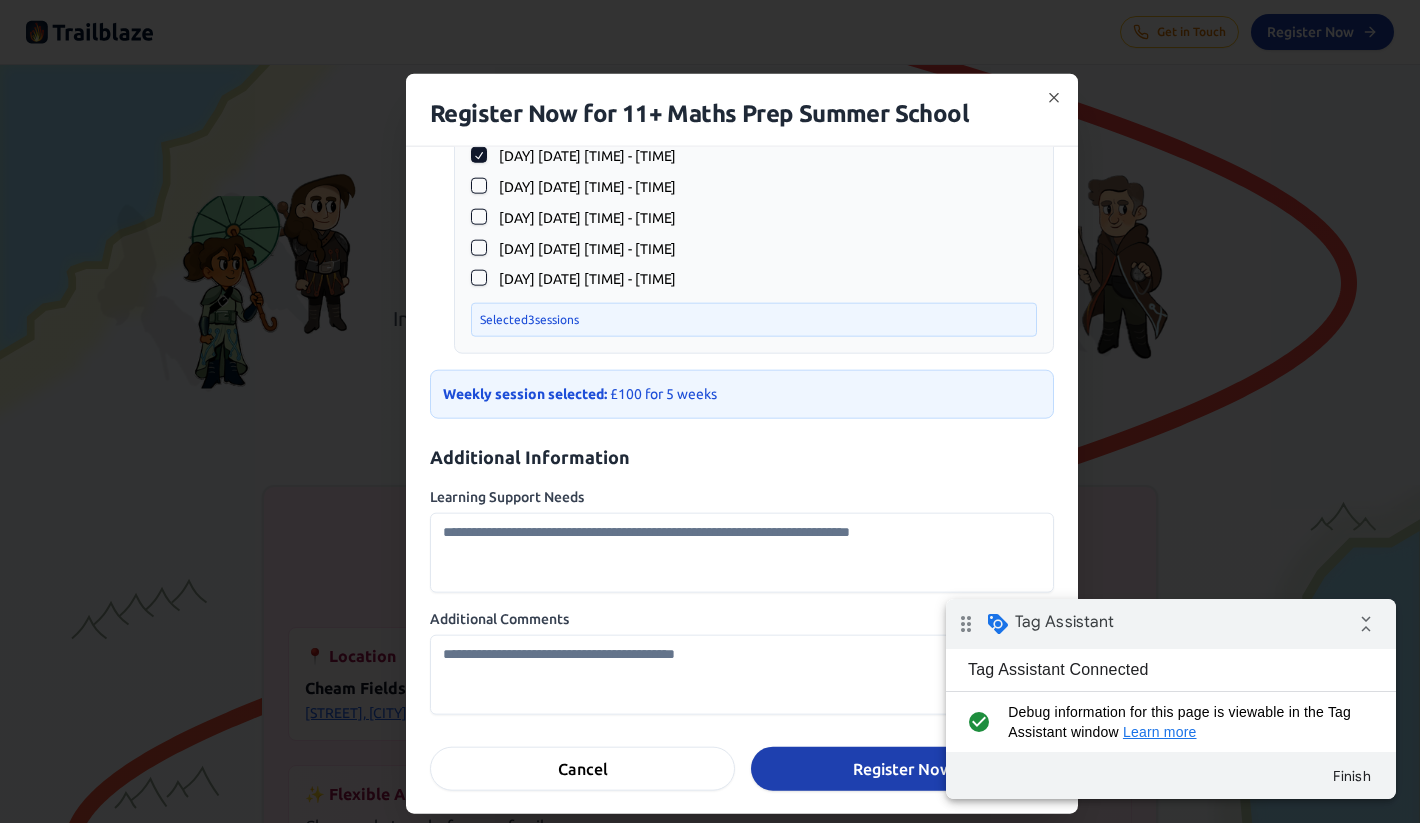 click on "Learning Support Needs" at bounding box center (742, 552) 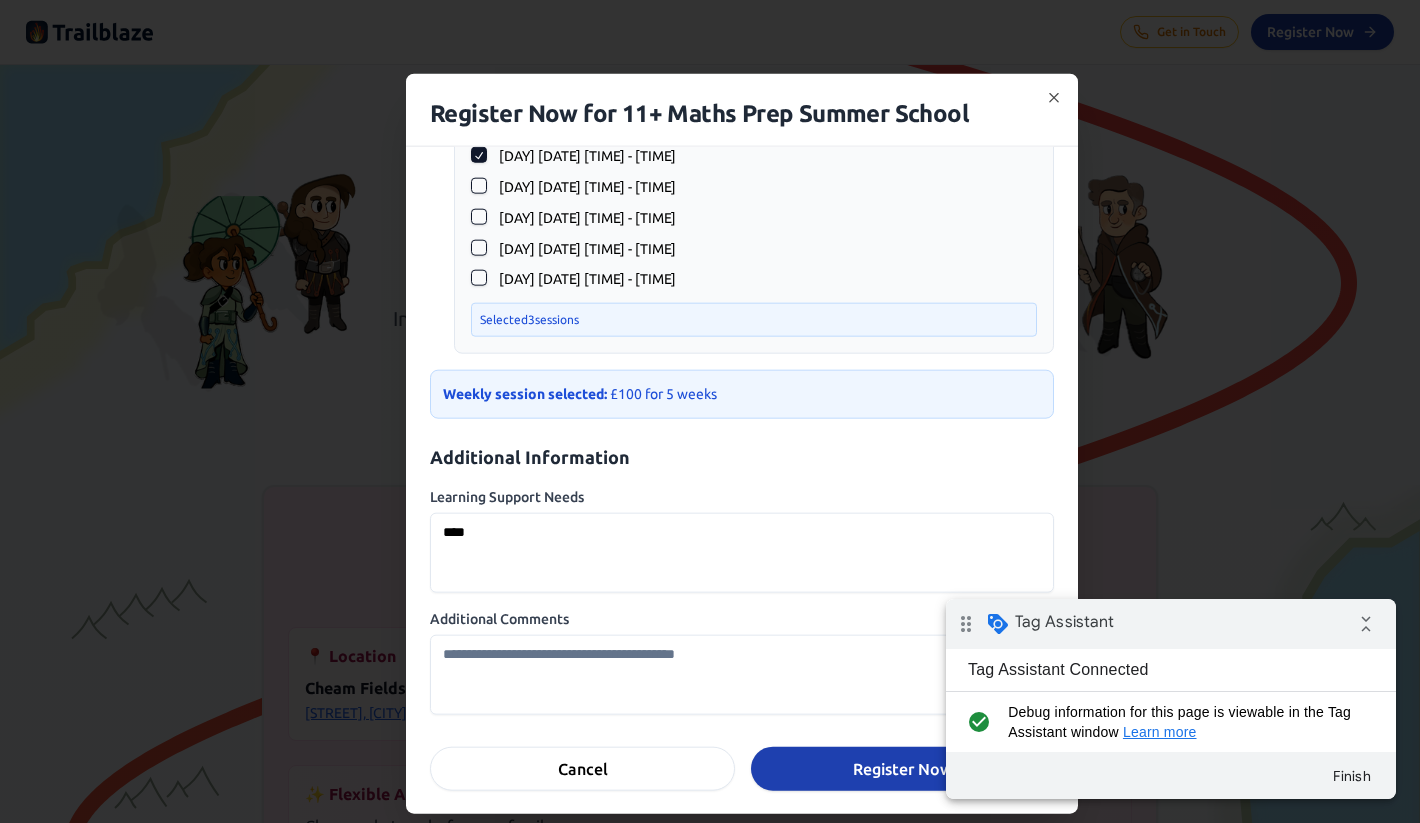 type on "****" 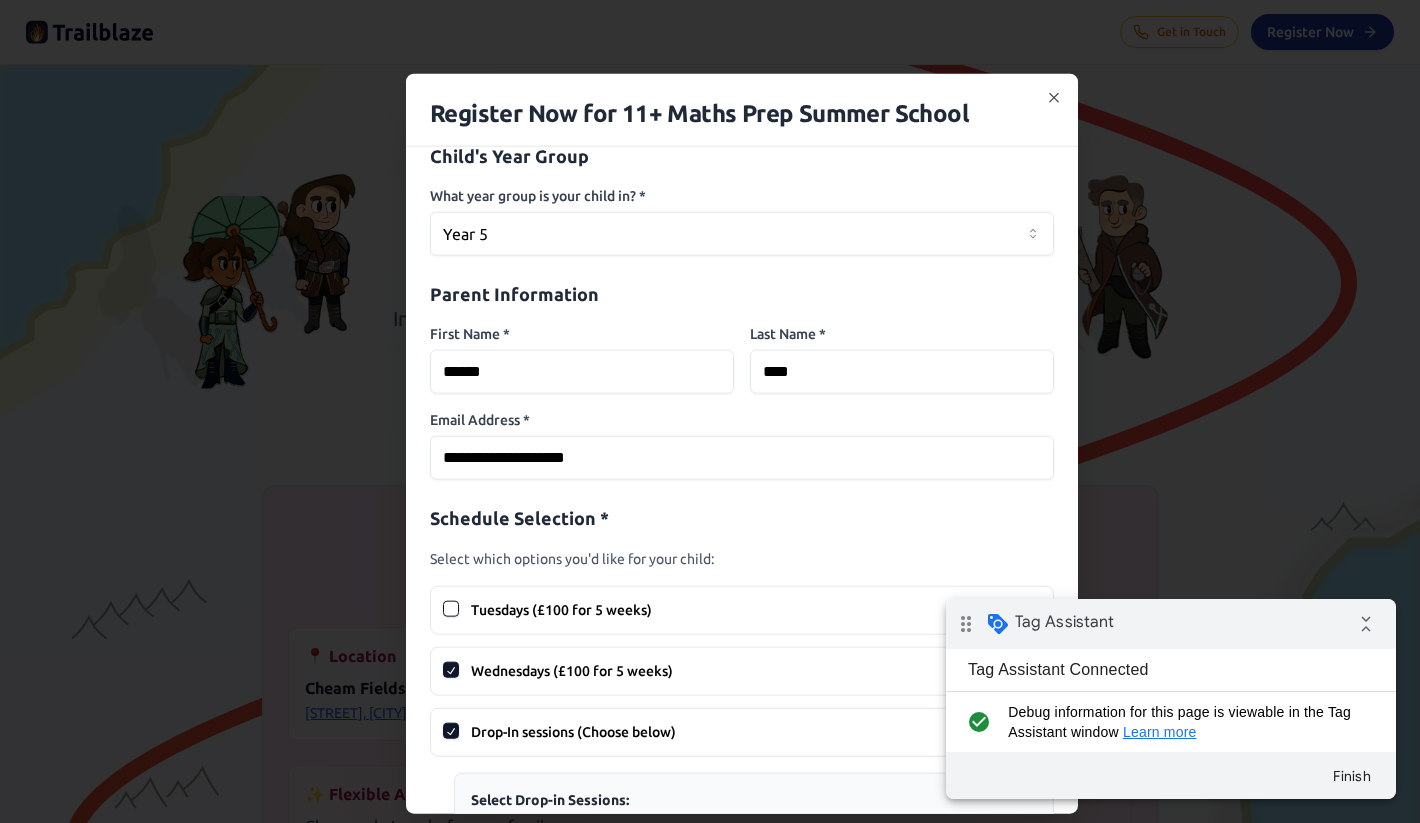 scroll, scrollTop: 0, scrollLeft: 0, axis: both 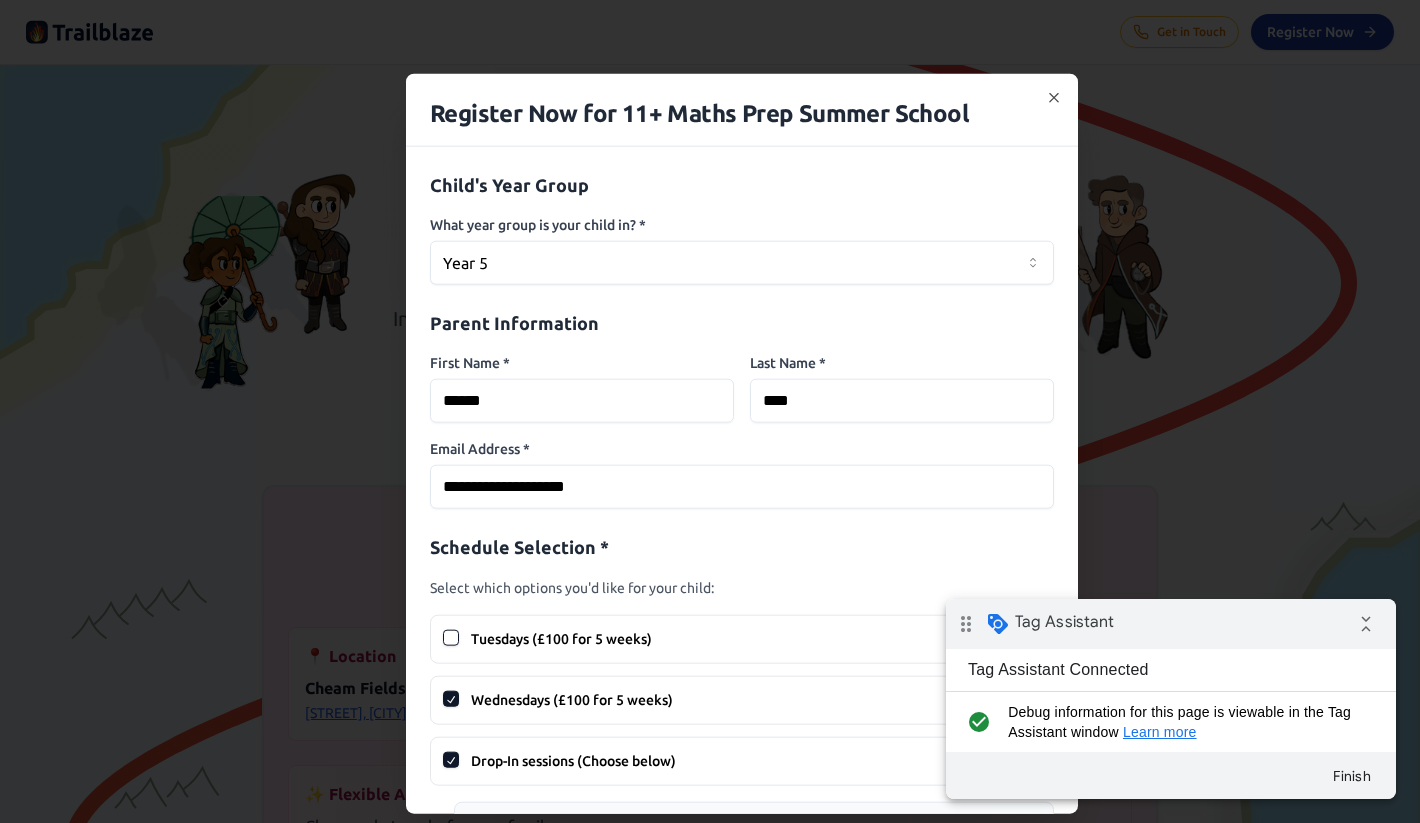type on "****" 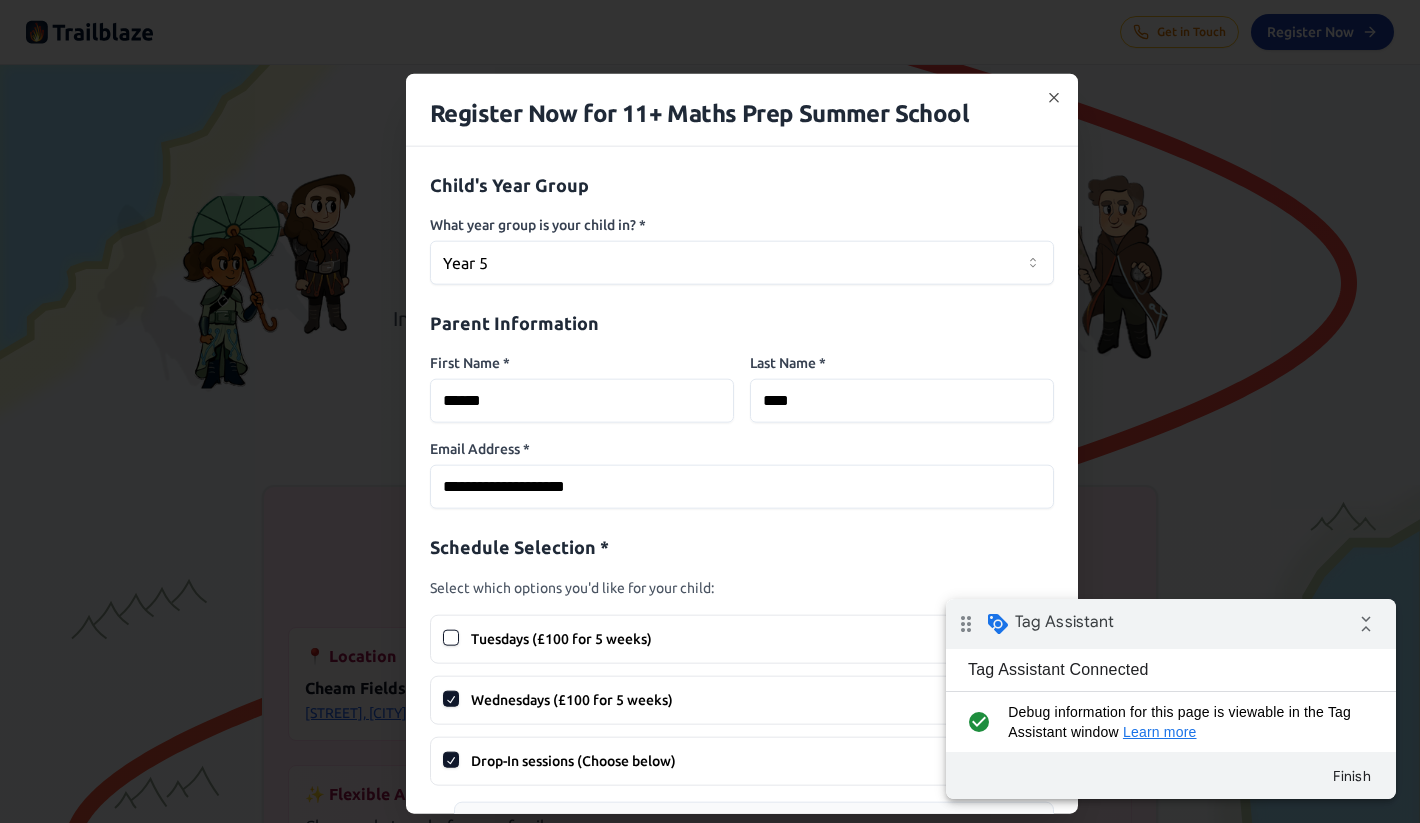 drag, startPoint x: 813, startPoint y: 403, endPoint x: 718, endPoint y: 377, distance: 98.49365 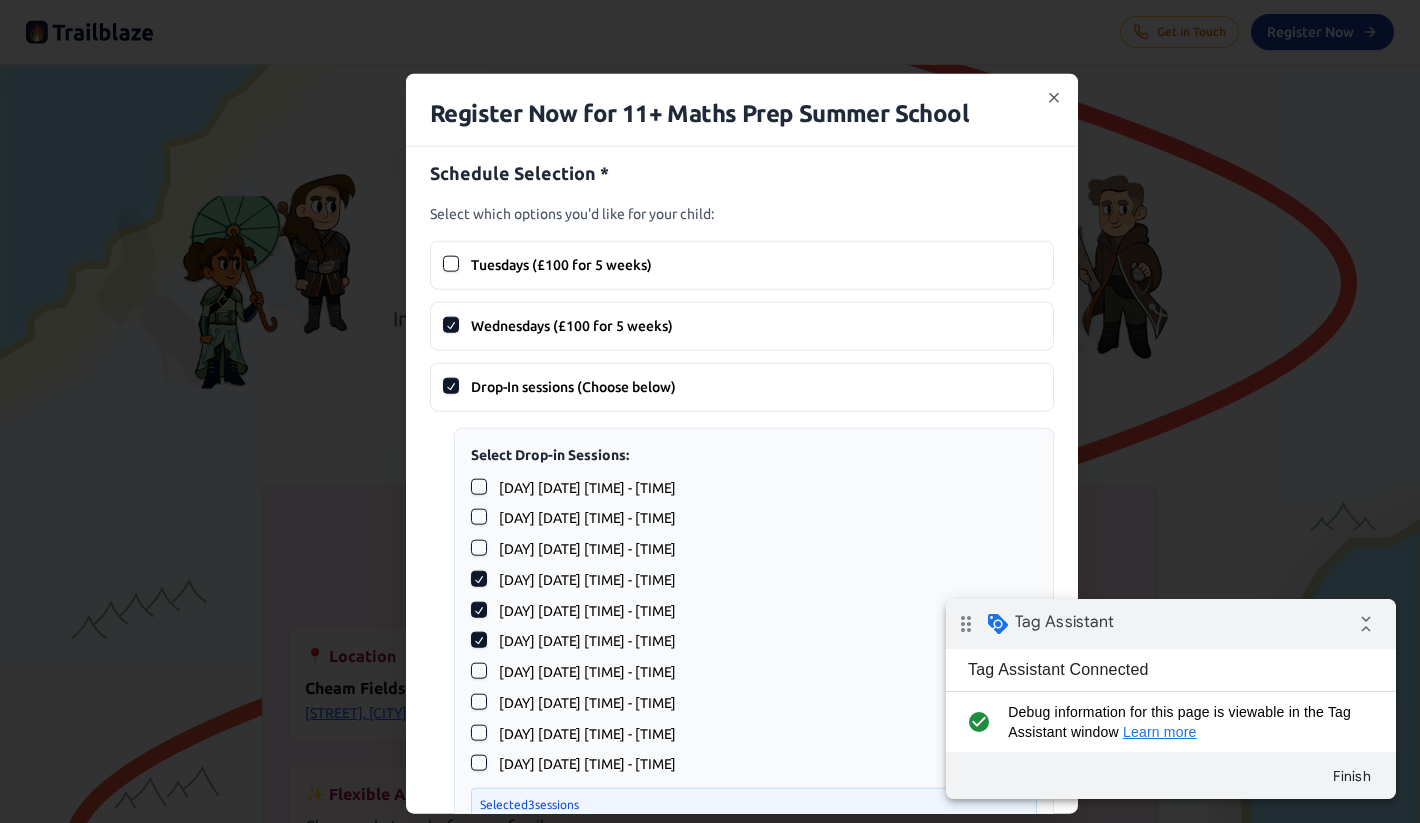 scroll, scrollTop: 860, scrollLeft: 0, axis: vertical 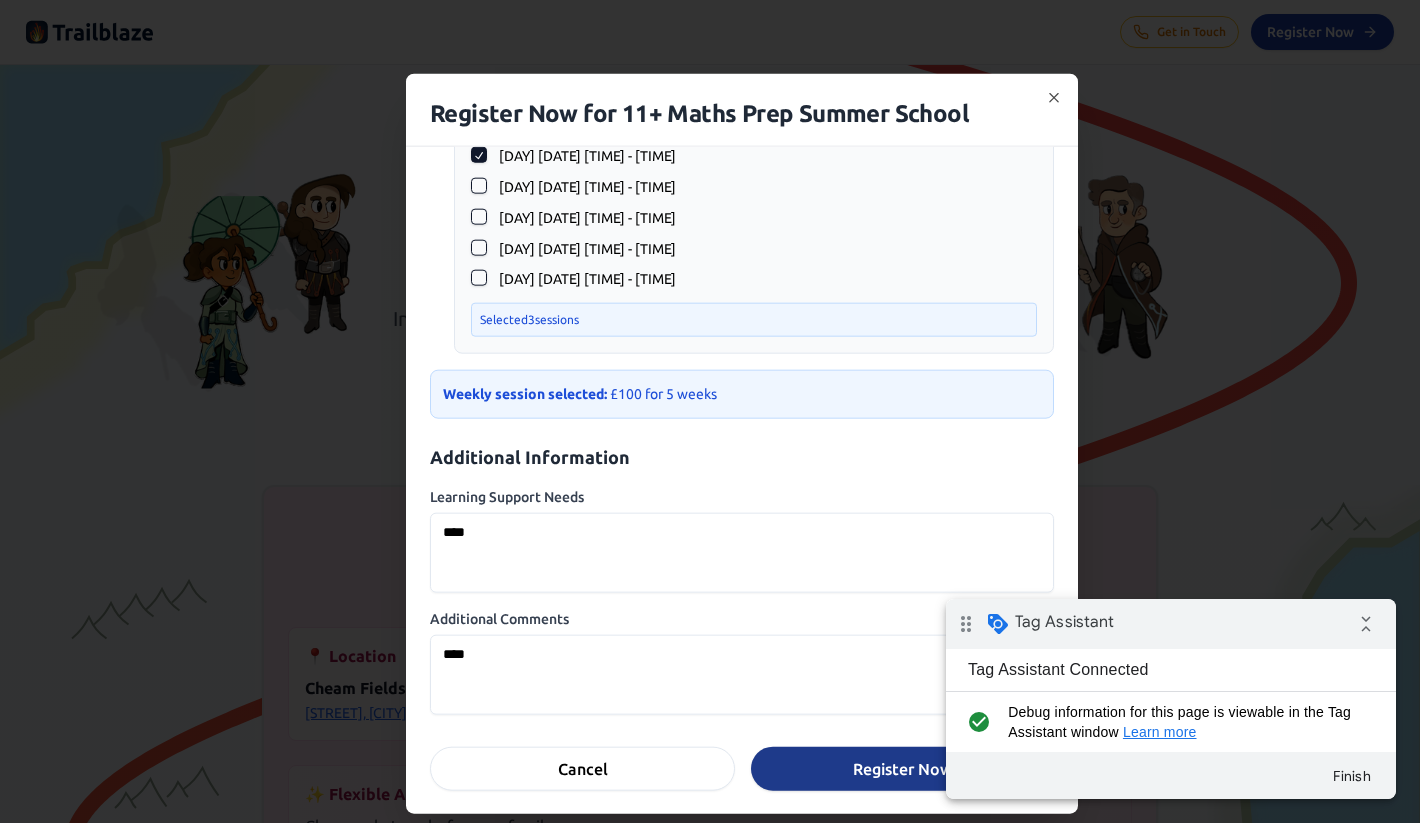 type on "****" 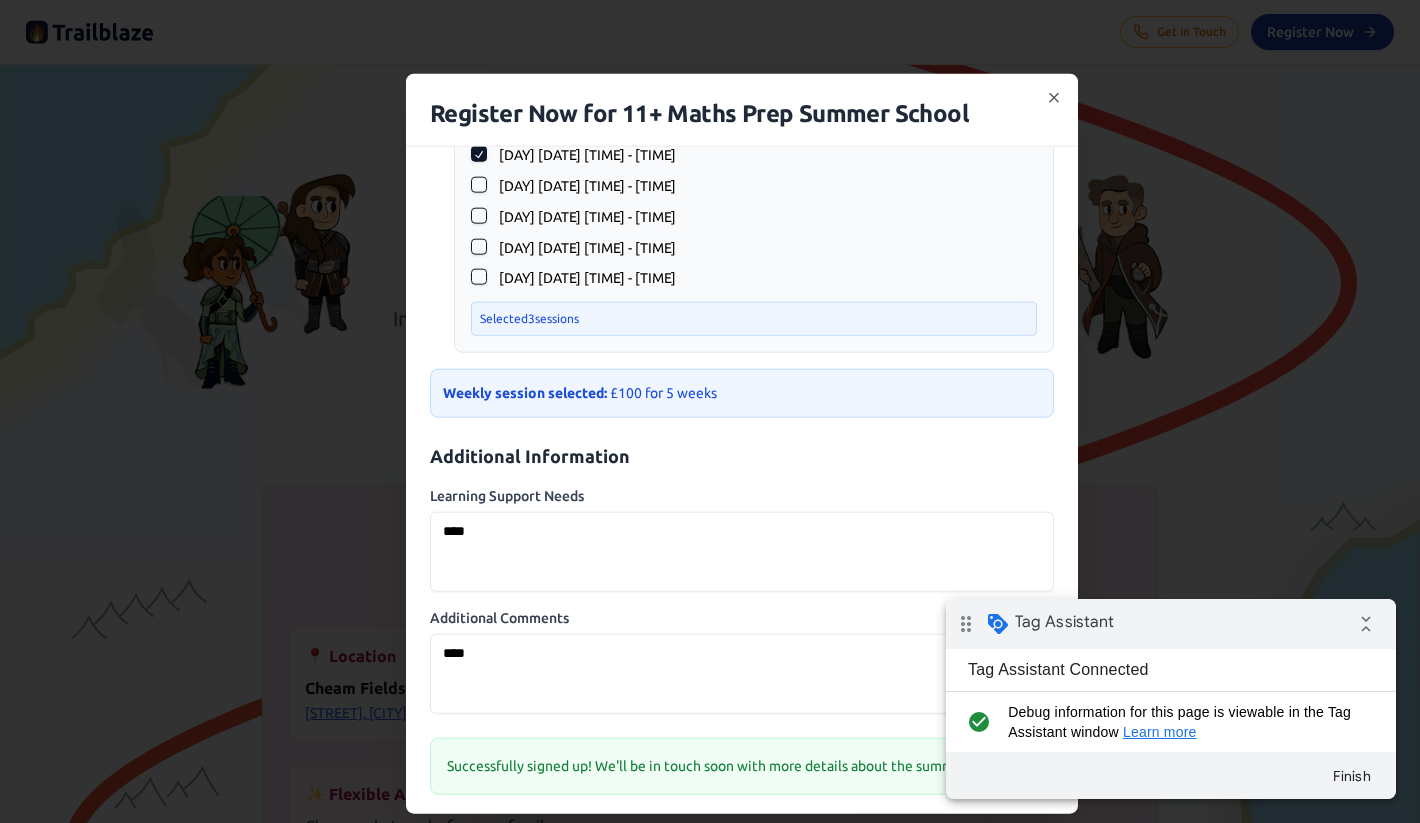 scroll, scrollTop: 0, scrollLeft: 0, axis: both 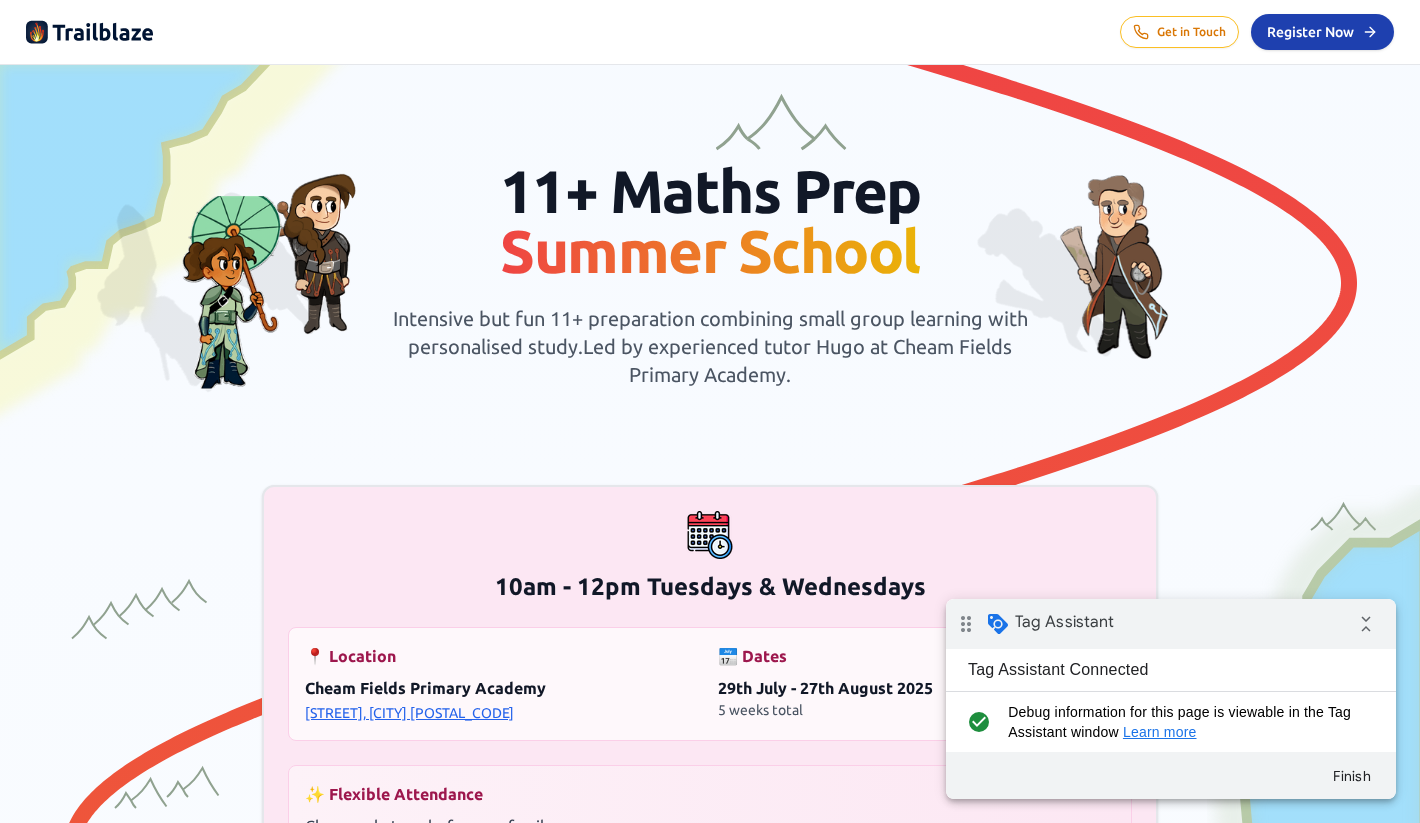 click on "11+ Maths Prep Summer School Intensive but fun 11+ preparation combining small group learning with personalised study.  Led by experienced tutor Hugo at Cheam Fields Primary Academy. 10am - 12pm Tuesdays & Wednesdays 📍 Location Cheam Fields Primary Academy Stoughton Avenue, Cheam SM3 8PQ 📅 Dates 29th July - 27th August 2025 5 weeks total ✨ Flexible Attendance Choose what works for your family: Tuesdays only (5 sessions total) Wednesdays only (5 sessions total) Both days (10 sessions total) £30 per 2h session or £100 for 5 weeks Once Weekly £100 for 5 sessions 5 x 2-hour sessions Choose Tuesday or Wednesday Perfect for busy schedules Twice Weekly £200 for 10 sessions 10 x 2-hour sessions Tuesday AND Wednesday Maximum progress & retention 💳 Payment Options •  One-off sessions:  £30 per 2-hour session (drop-in basis) •  Payment is not required upfront  - pay per session or after confirmation •  Sessions subject to minimum 4 students enrollment Classes of 4 - 8 Students 📊 Personalised ⚡" at bounding box center (710, 1882) 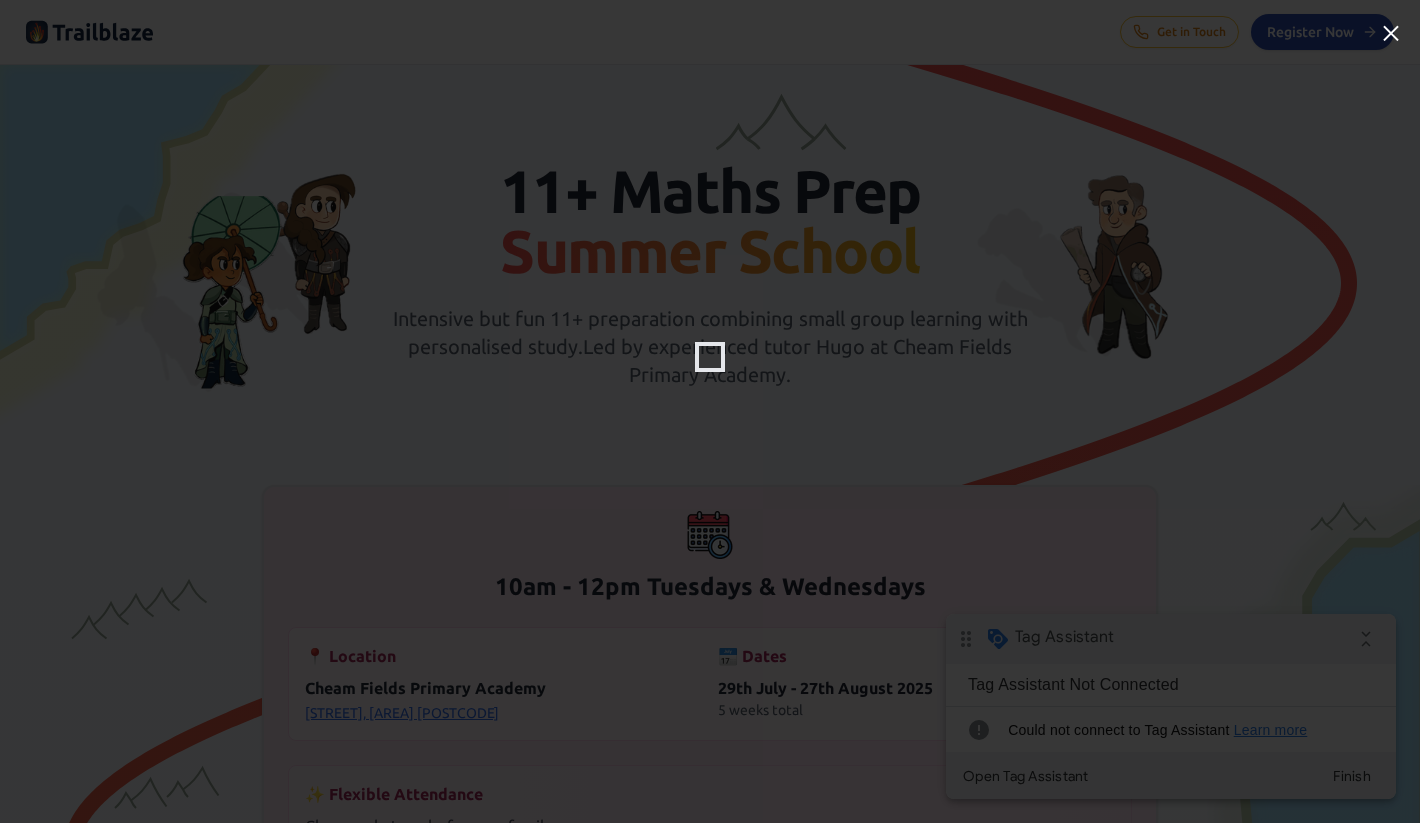 scroll, scrollTop: 0, scrollLeft: 0, axis: both 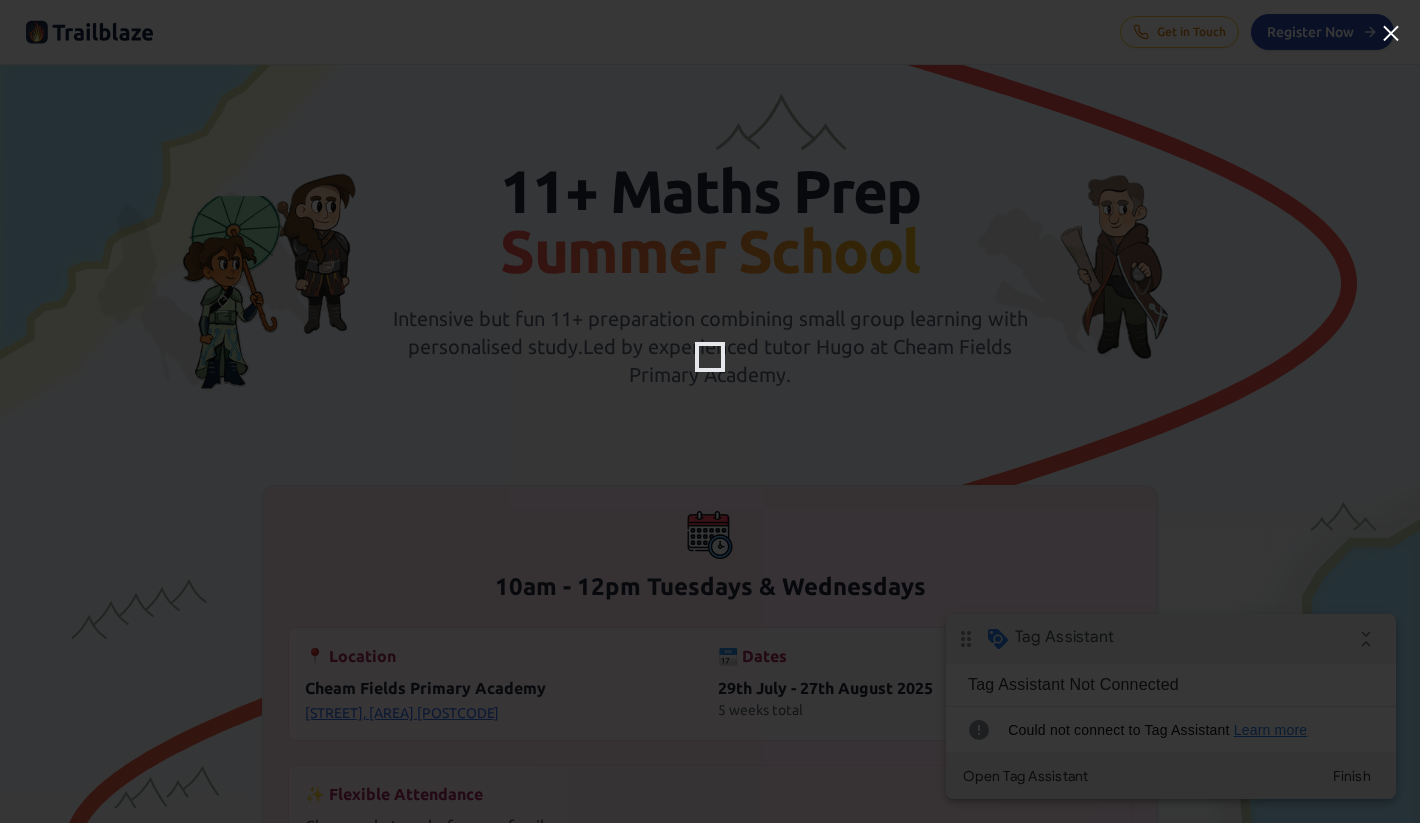 click on "×" 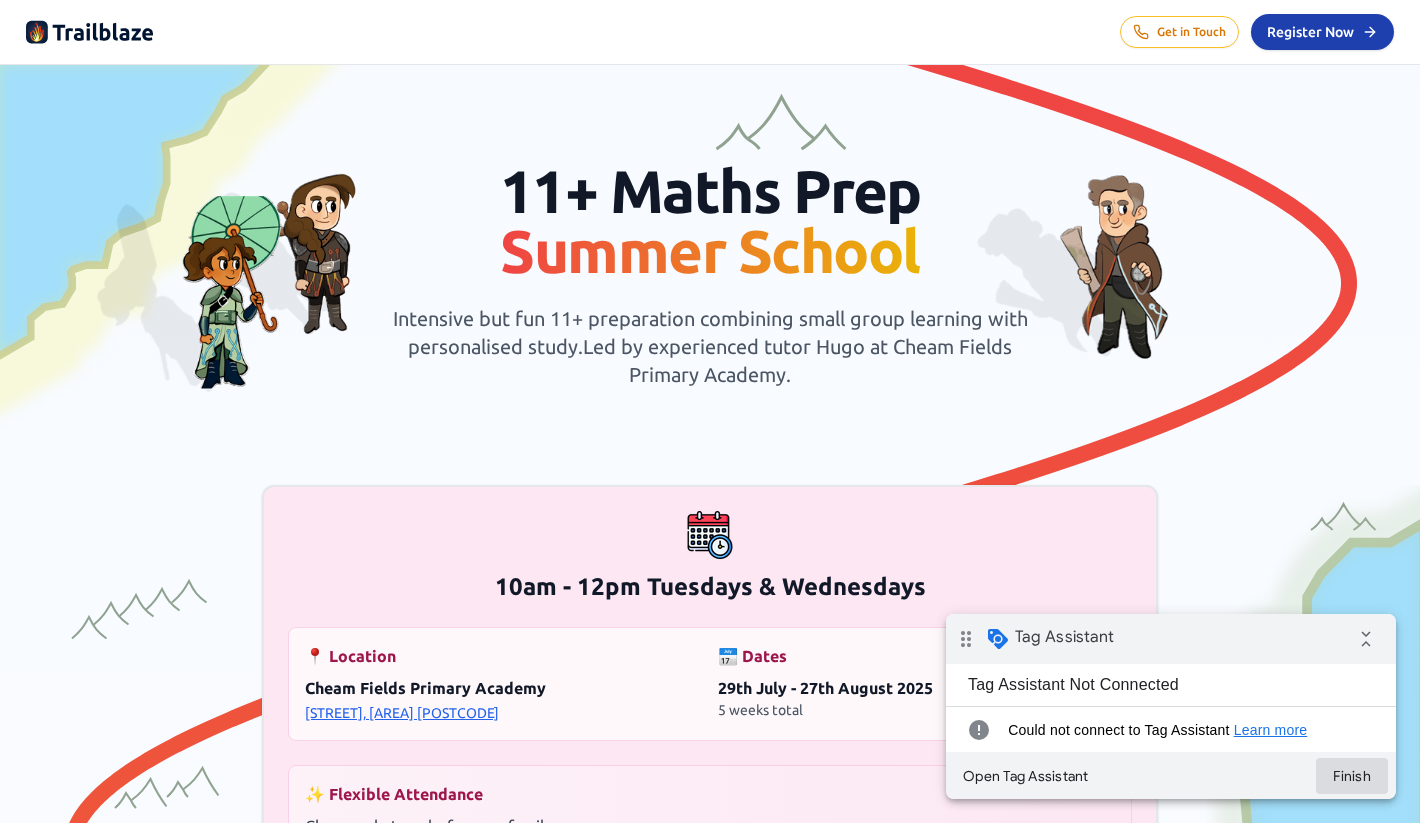 click on "Finish" at bounding box center [1352, 776] 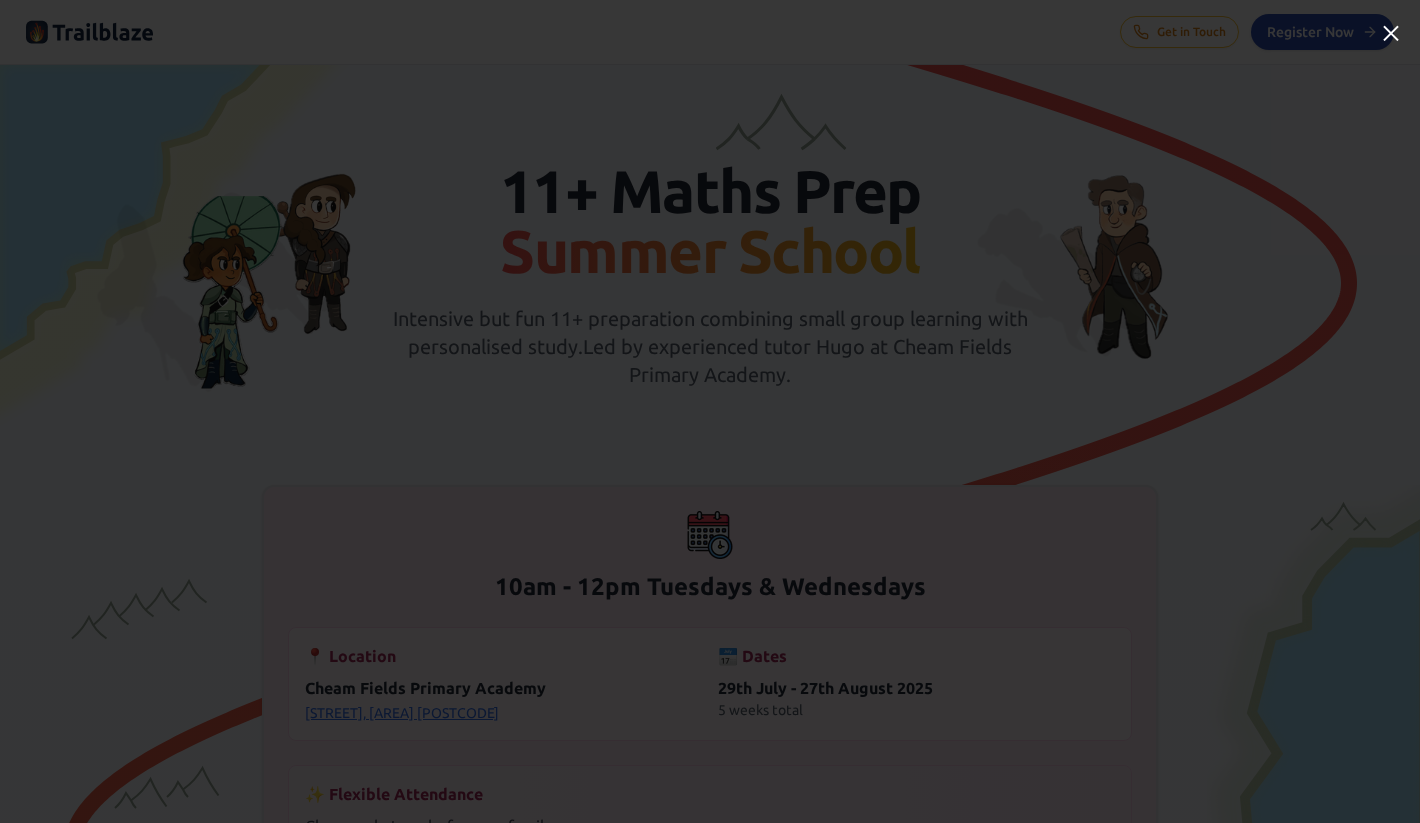 click on "×" 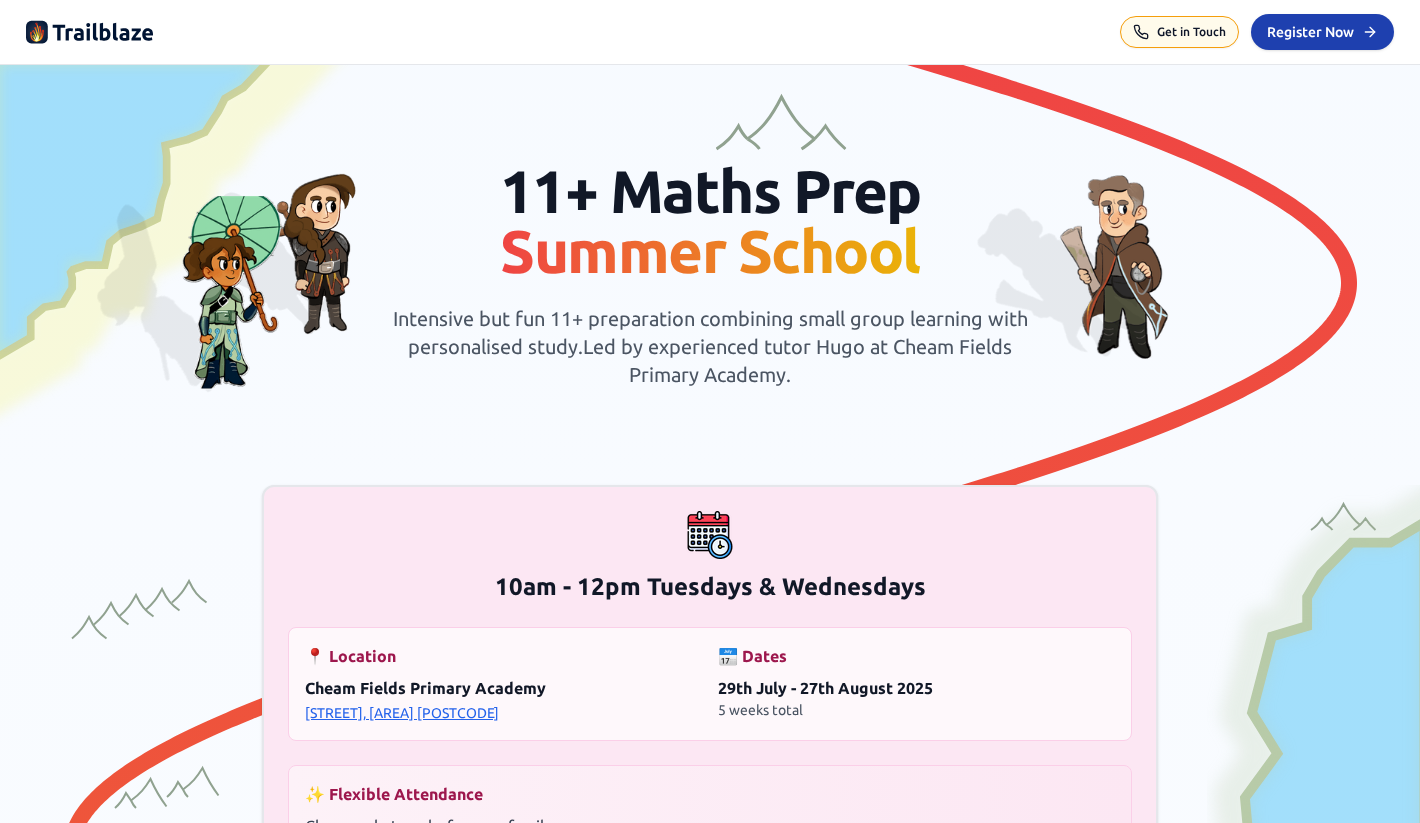 click on "Get in Touch" at bounding box center [1179, 32] 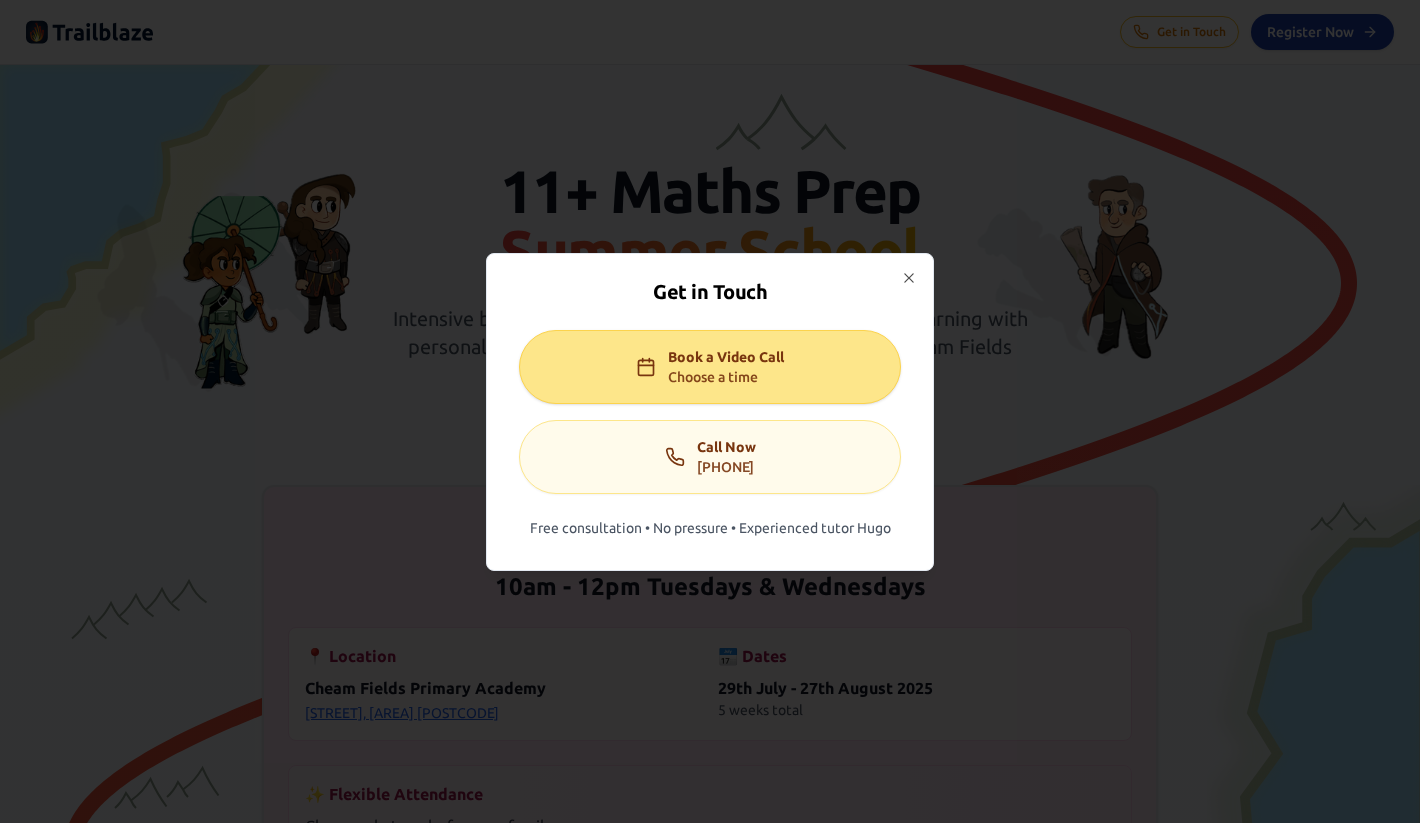click on "Call Now" at bounding box center (726, 447) 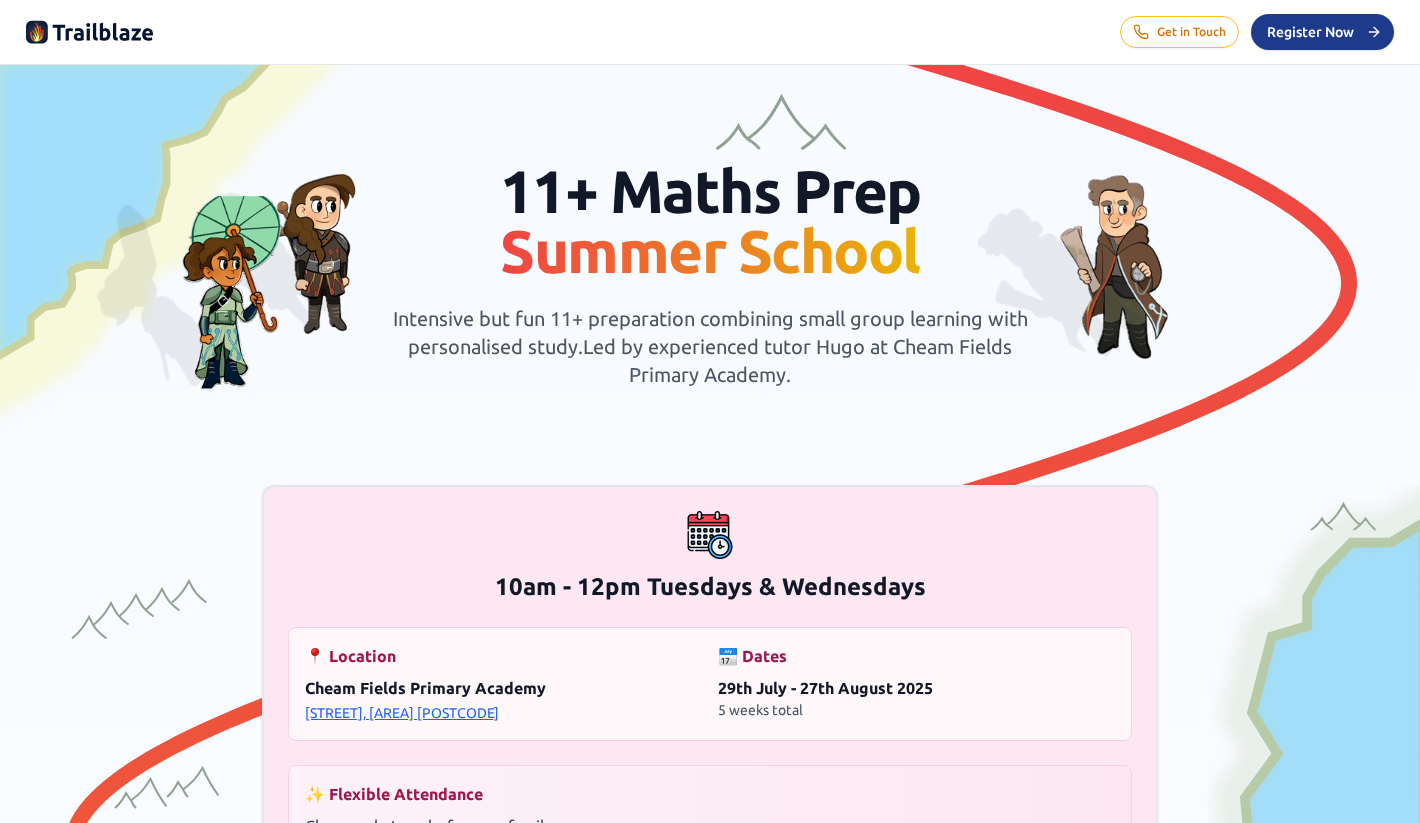 click on "Register Now" at bounding box center (1310, 32) 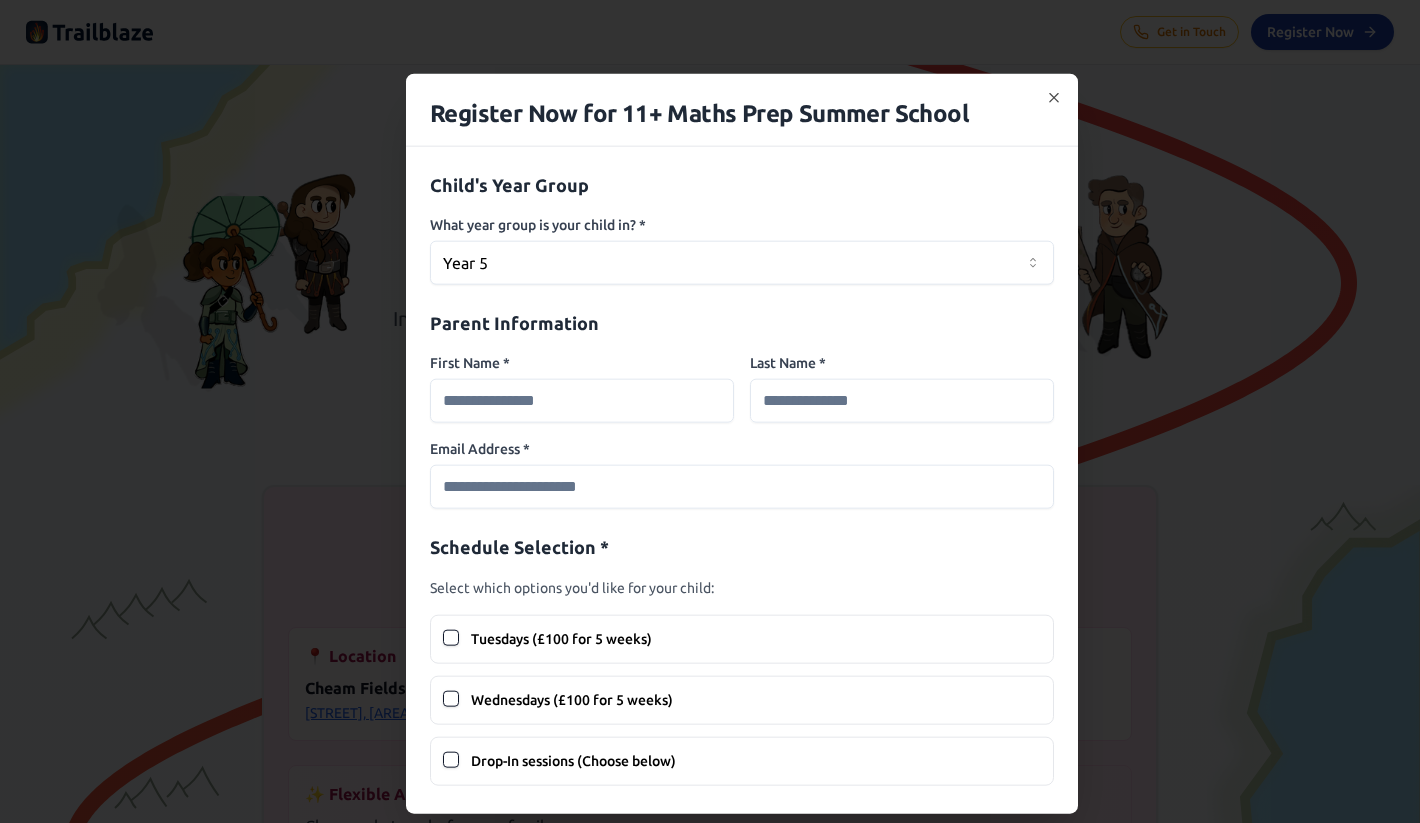 click on "First Name *" at bounding box center (582, 400) 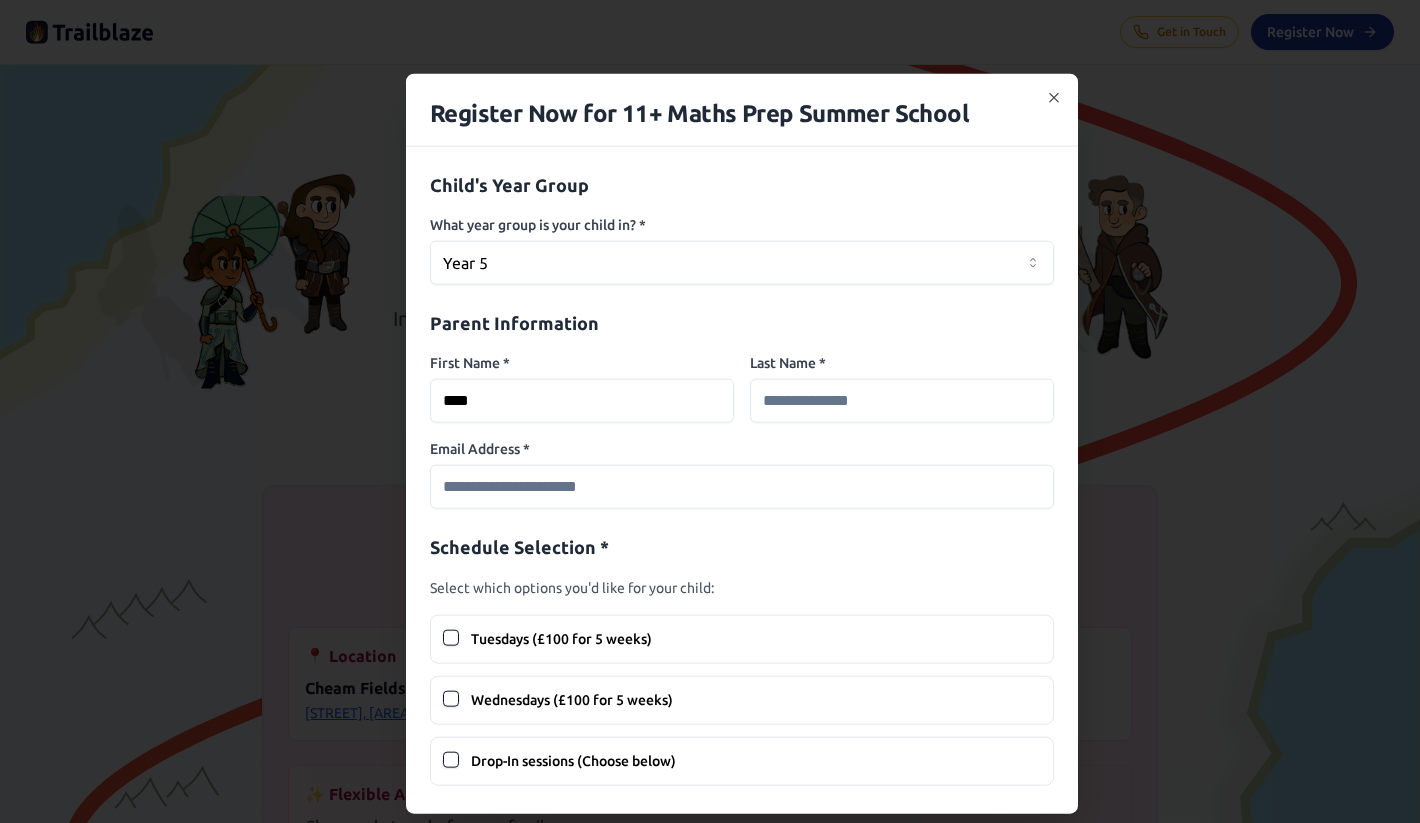 type on "******" 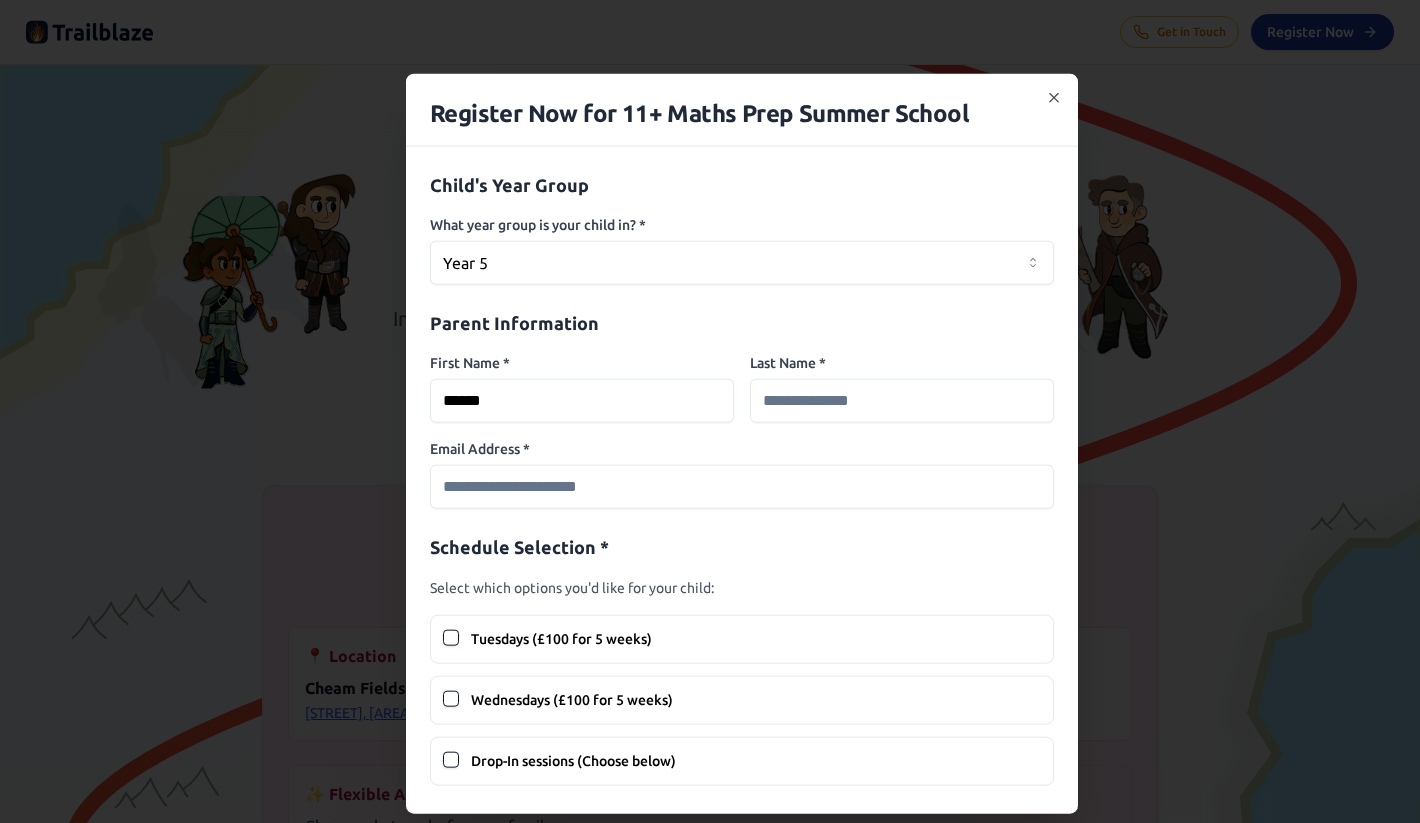 click on "Last Name *" at bounding box center (902, 400) 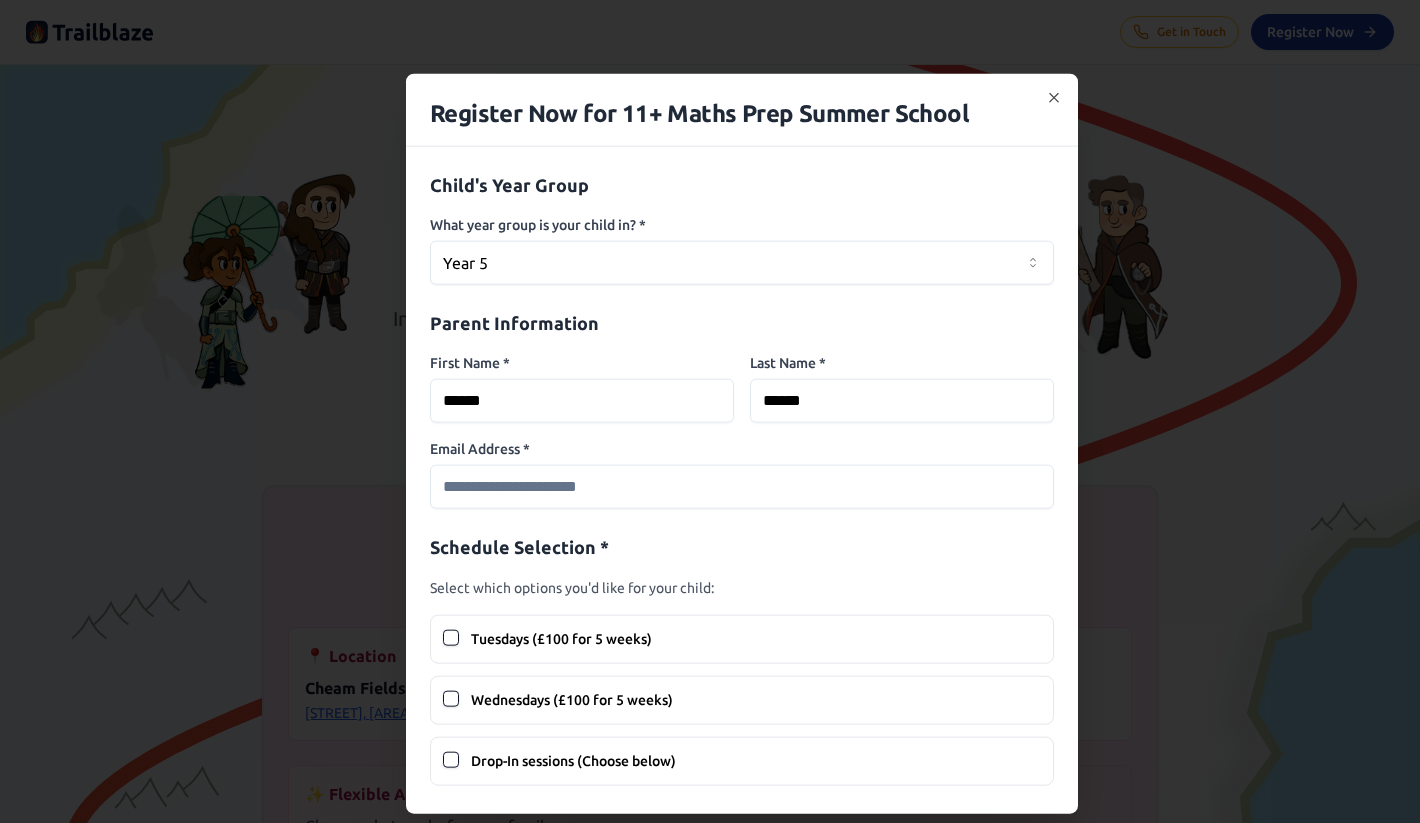 type on "******" 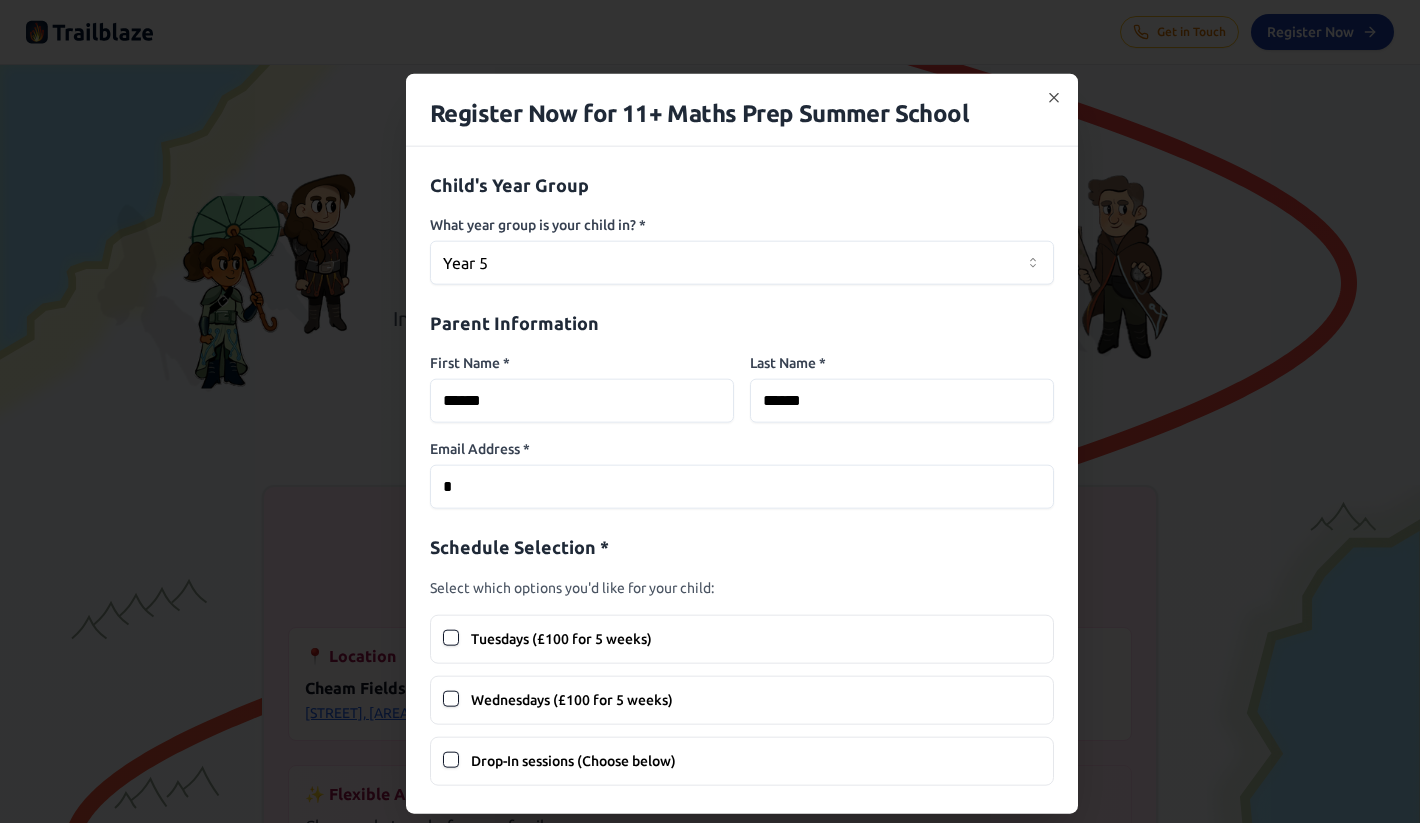type on "**********" 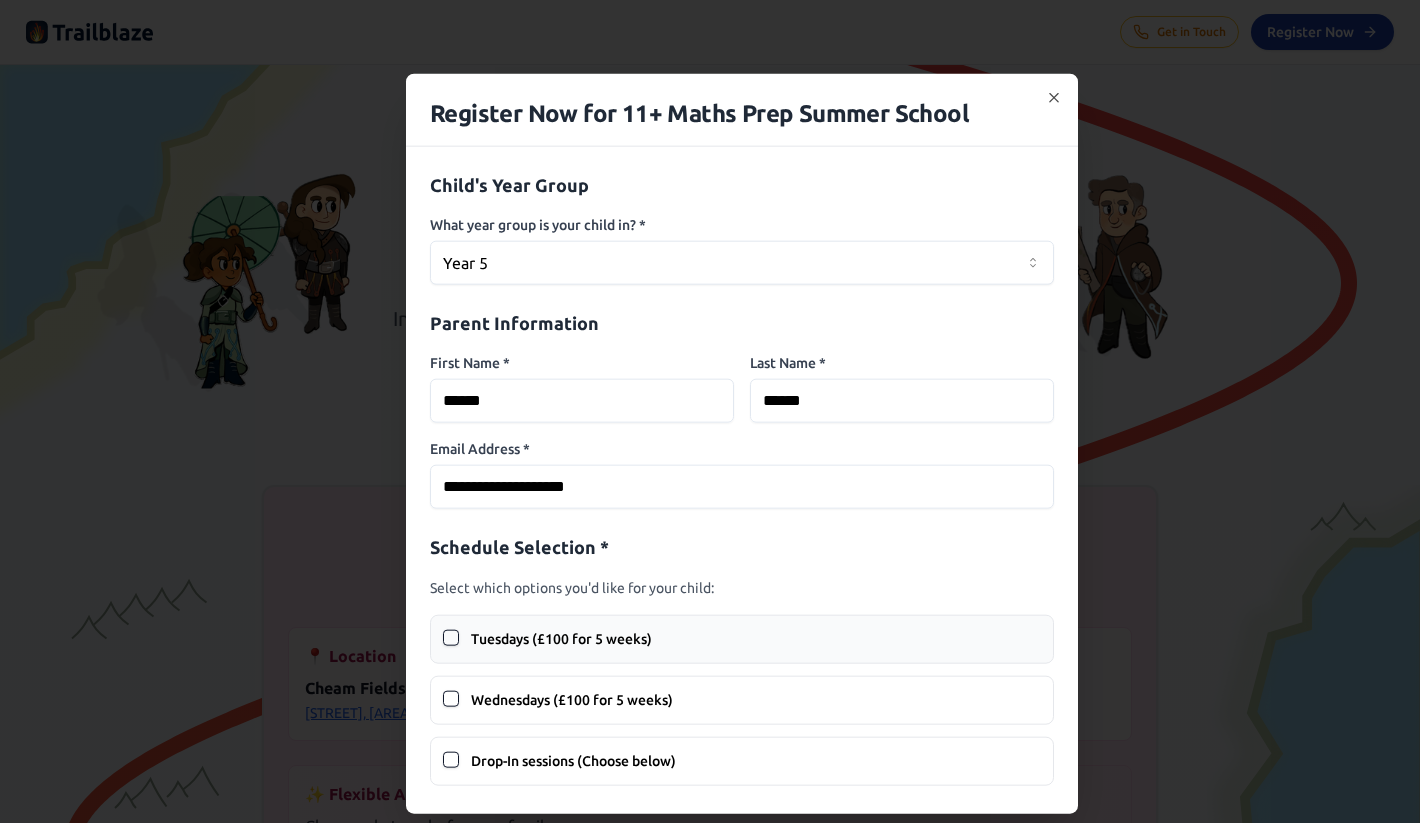 click on "Tuesdays (£100 for 5 weeks)" at bounding box center (451, 638) 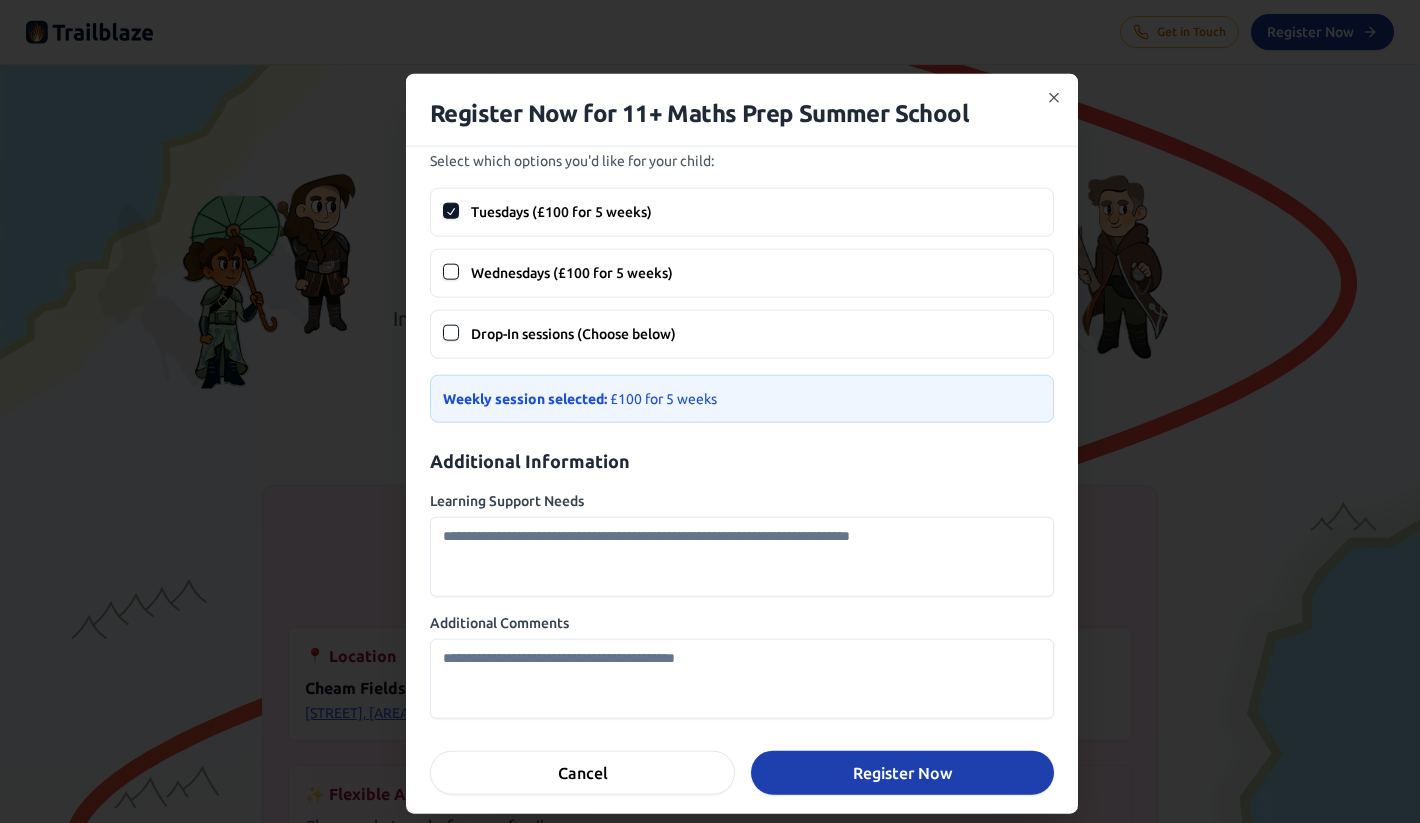 scroll, scrollTop: 432, scrollLeft: 0, axis: vertical 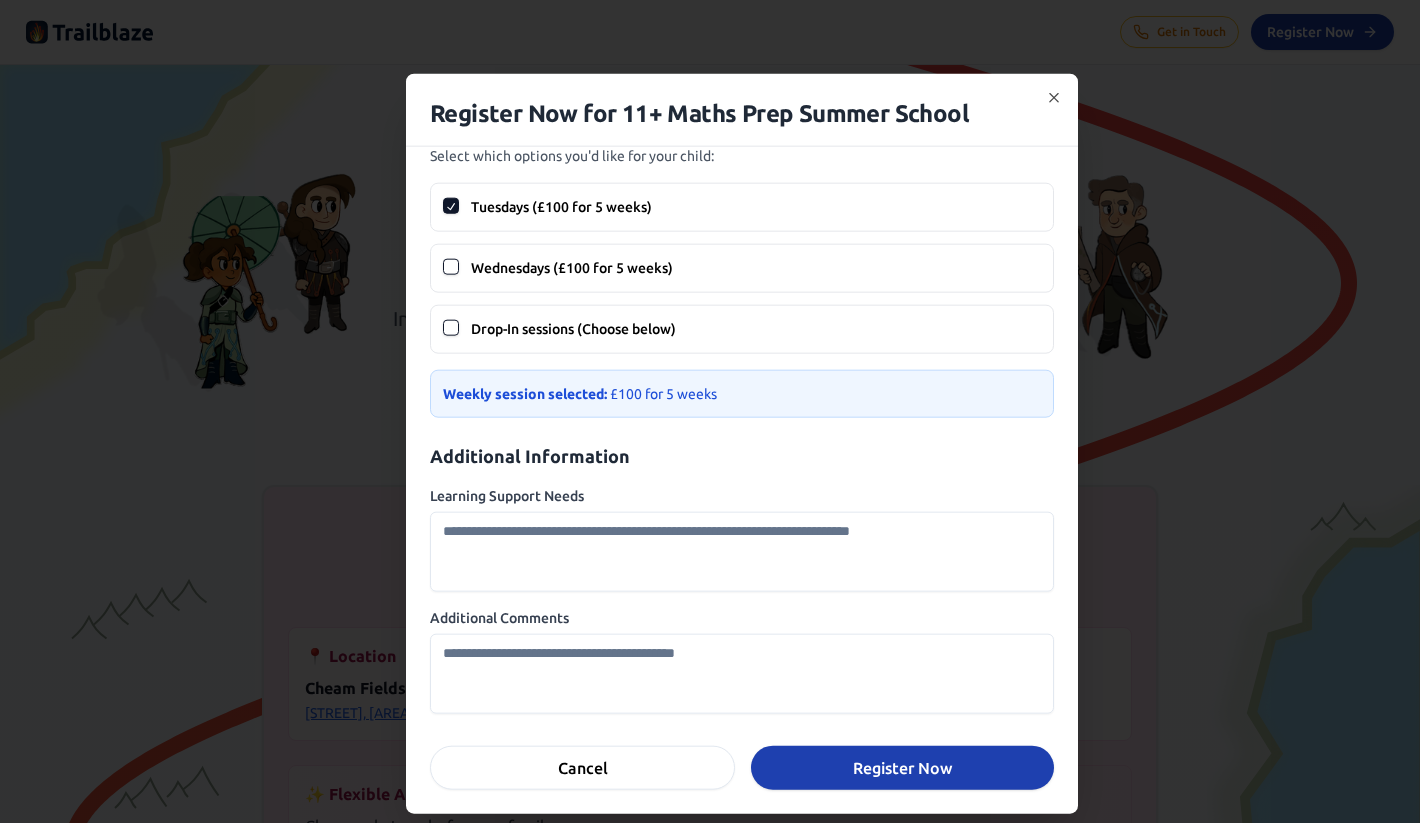 click on "Learning Support Needs" at bounding box center [742, 552] 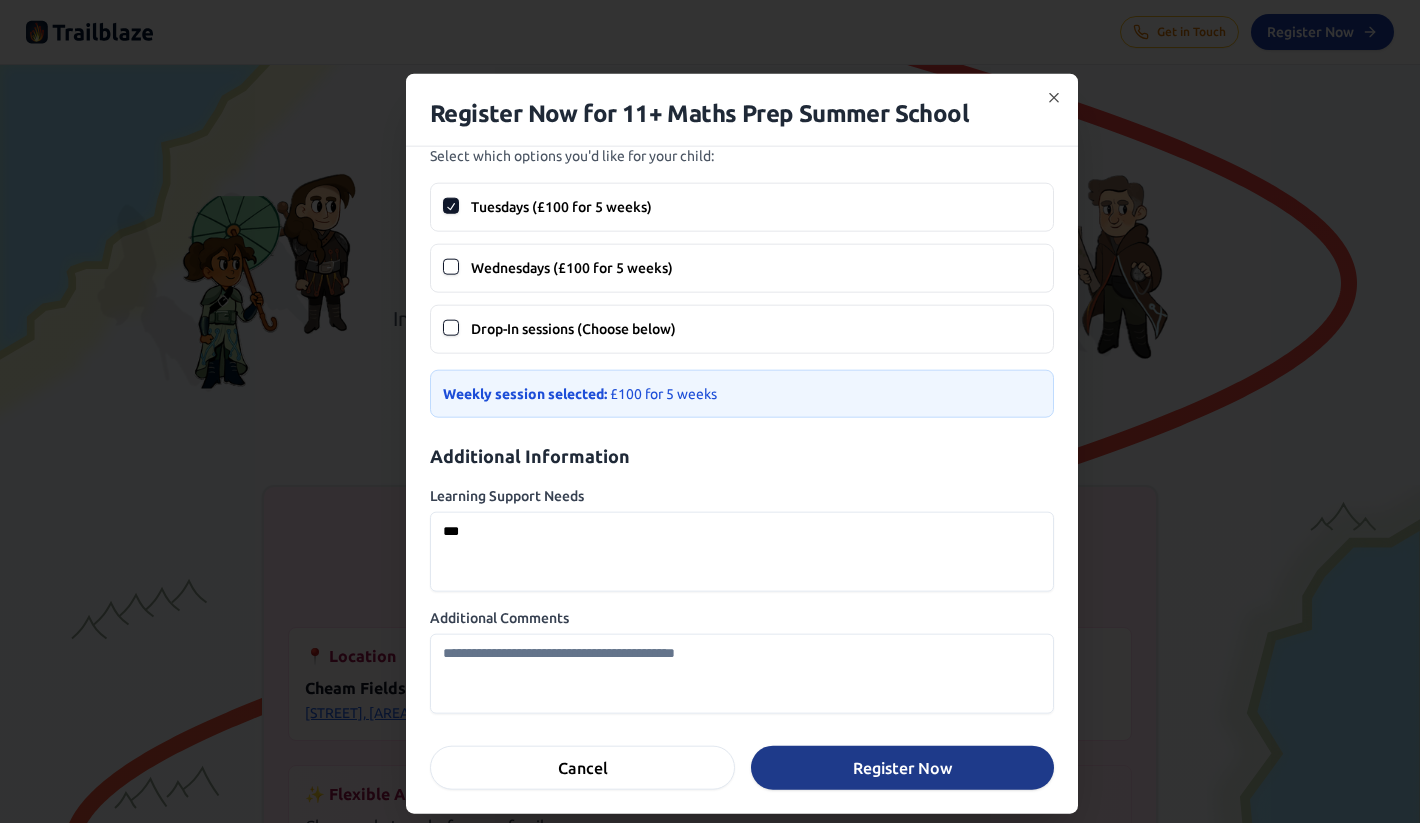type on "***" 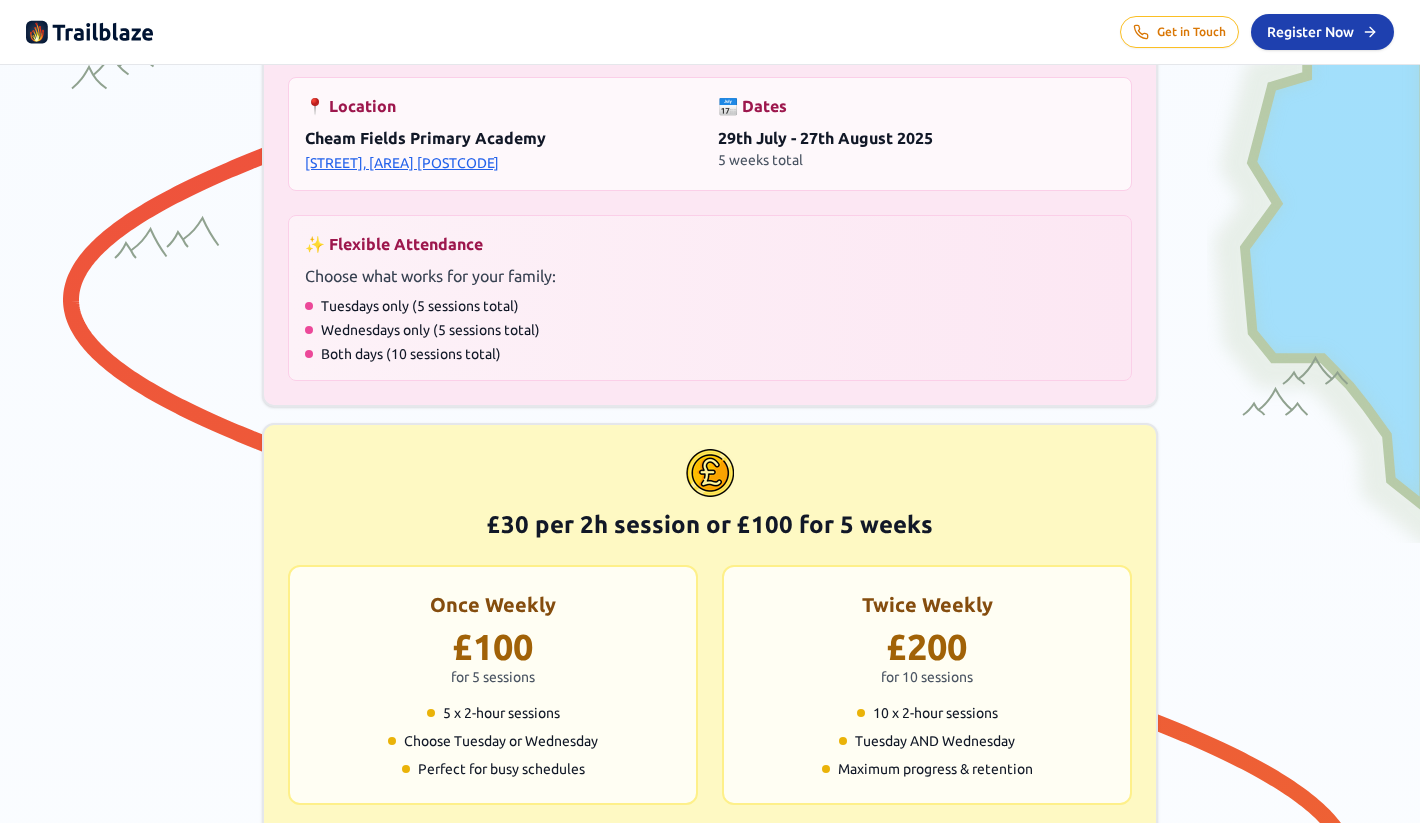 scroll, scrollTop: 446, scrollLeft: 0, axis: vertical 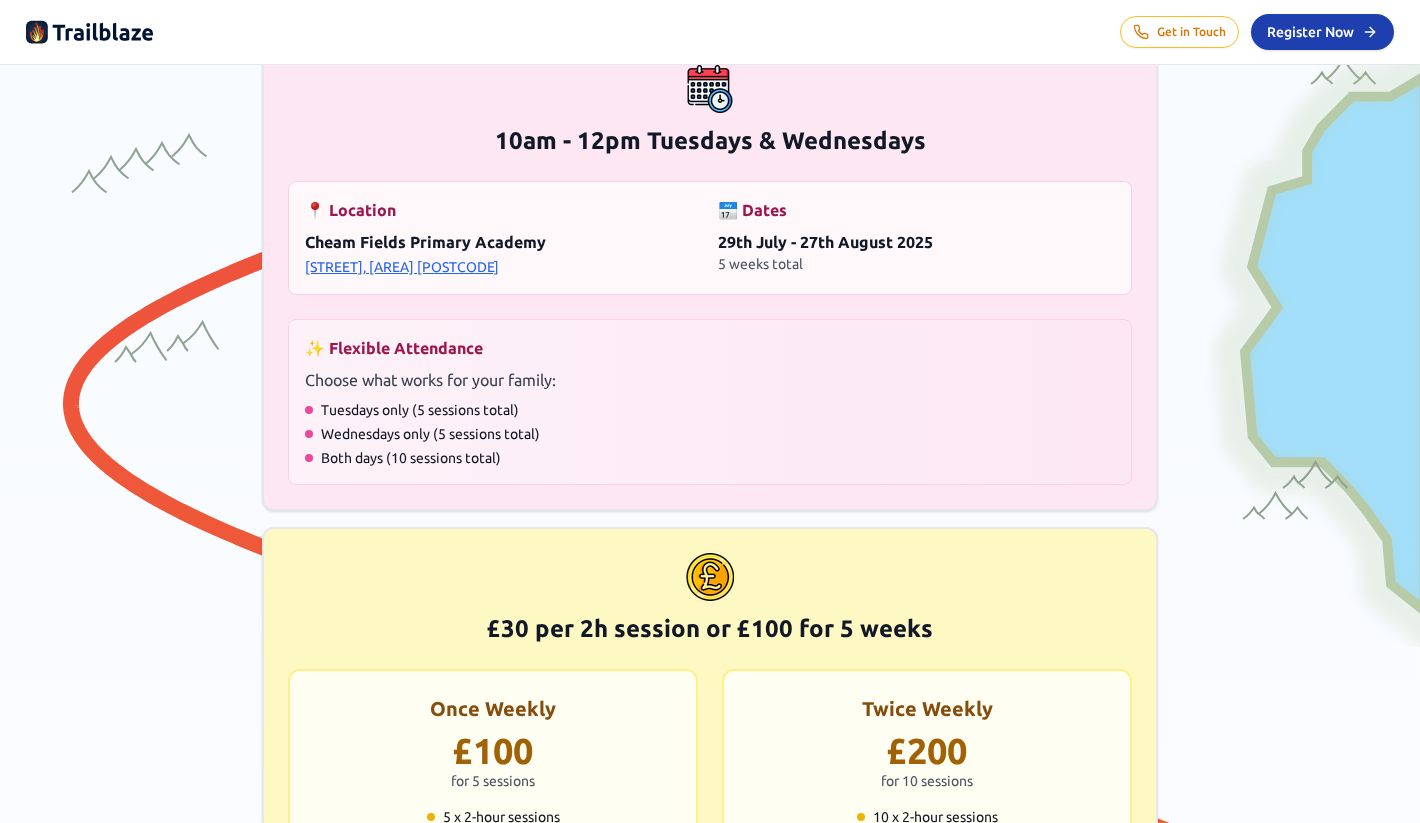 click on "11+ Maths Prep Summer School Intensive but fun 11+ preparation combining small group learning with personalised study.  Led by experienced tutor Hugo at Cheam Fields Primary Academy." at bounding box center (710, -171) 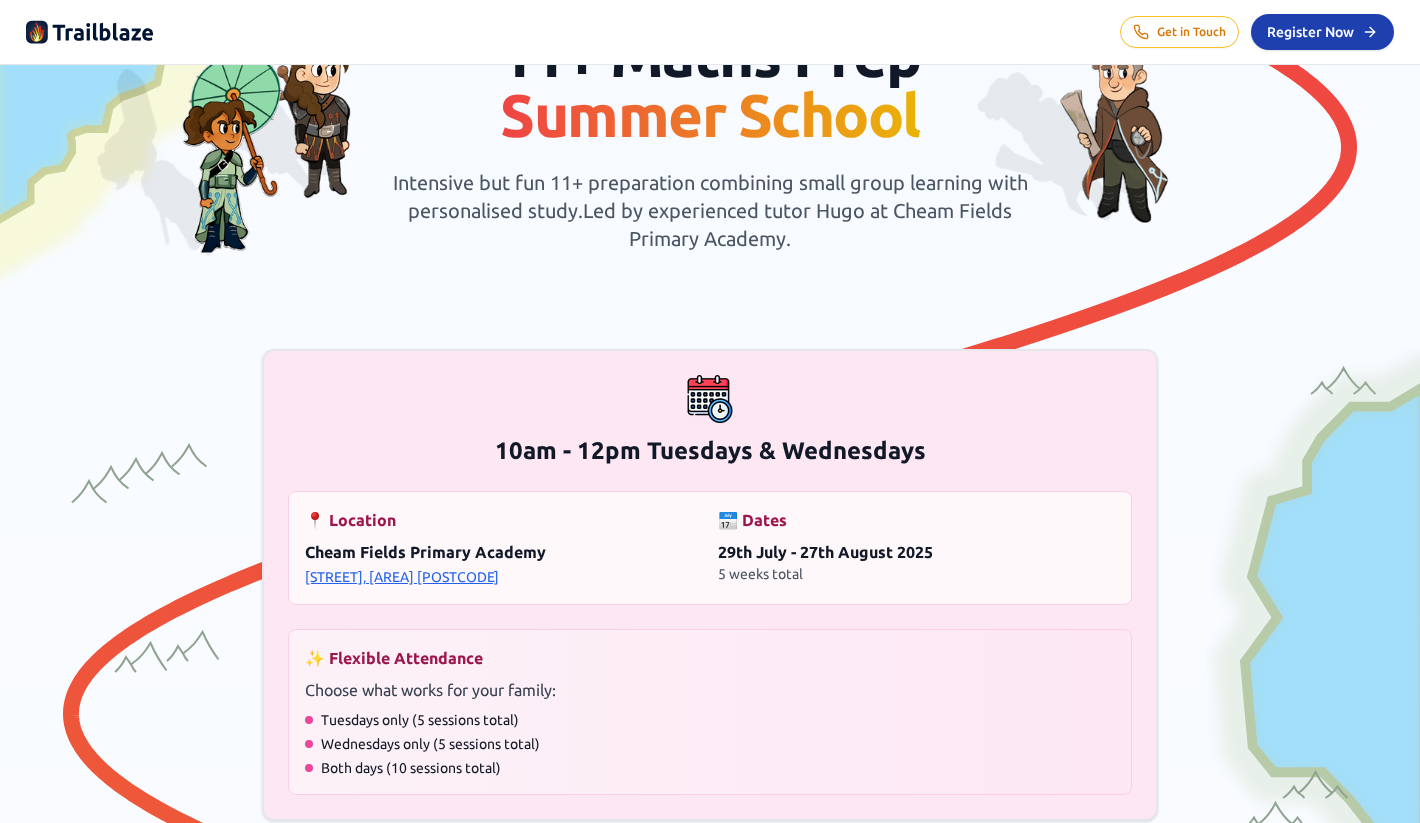 scroll, scrollTop: 140, scrollLeft: 0, axis: vertical 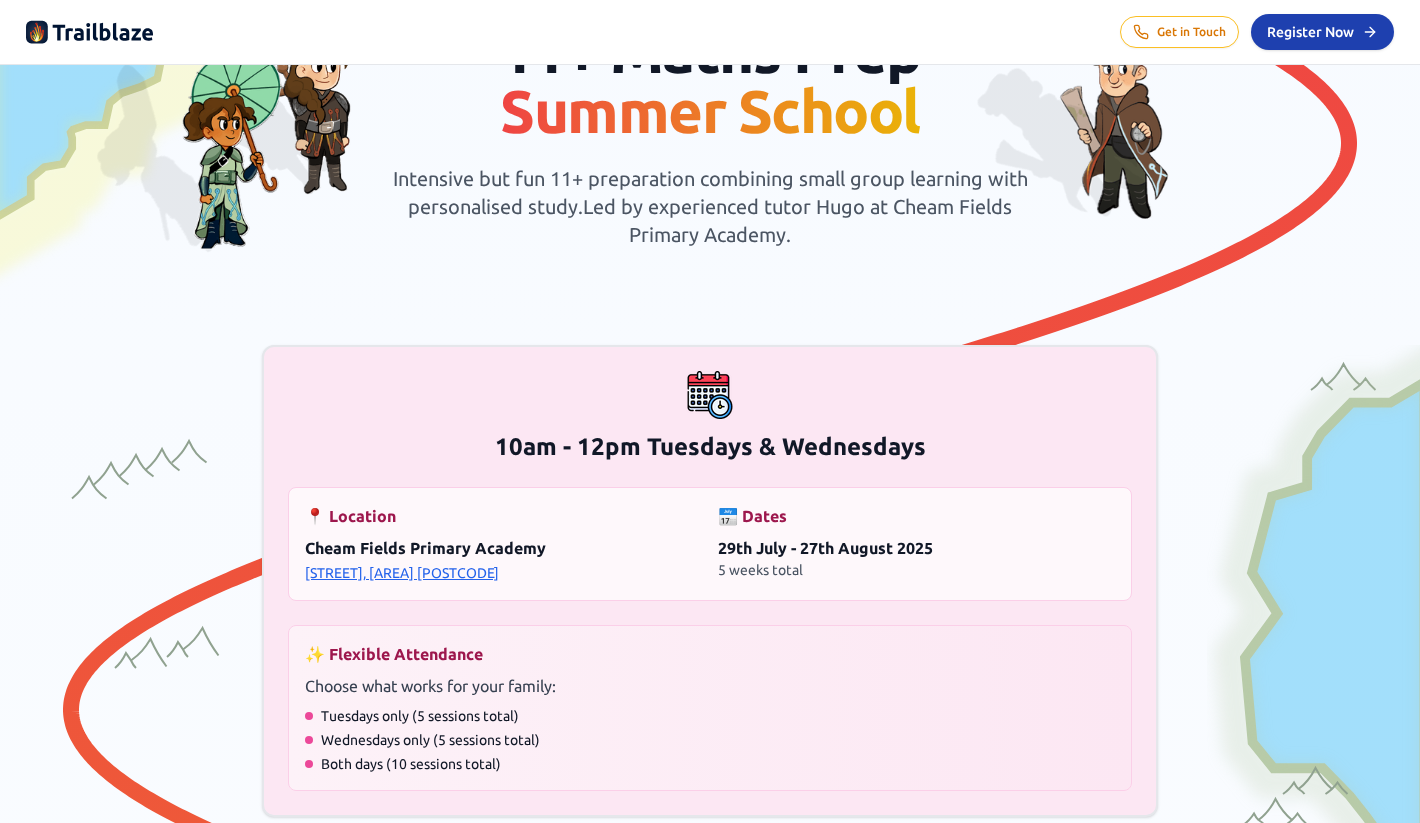 click on "Get in Touch Register Now Register Now Call Register Now Register Now" at bounding box center (710, 32) 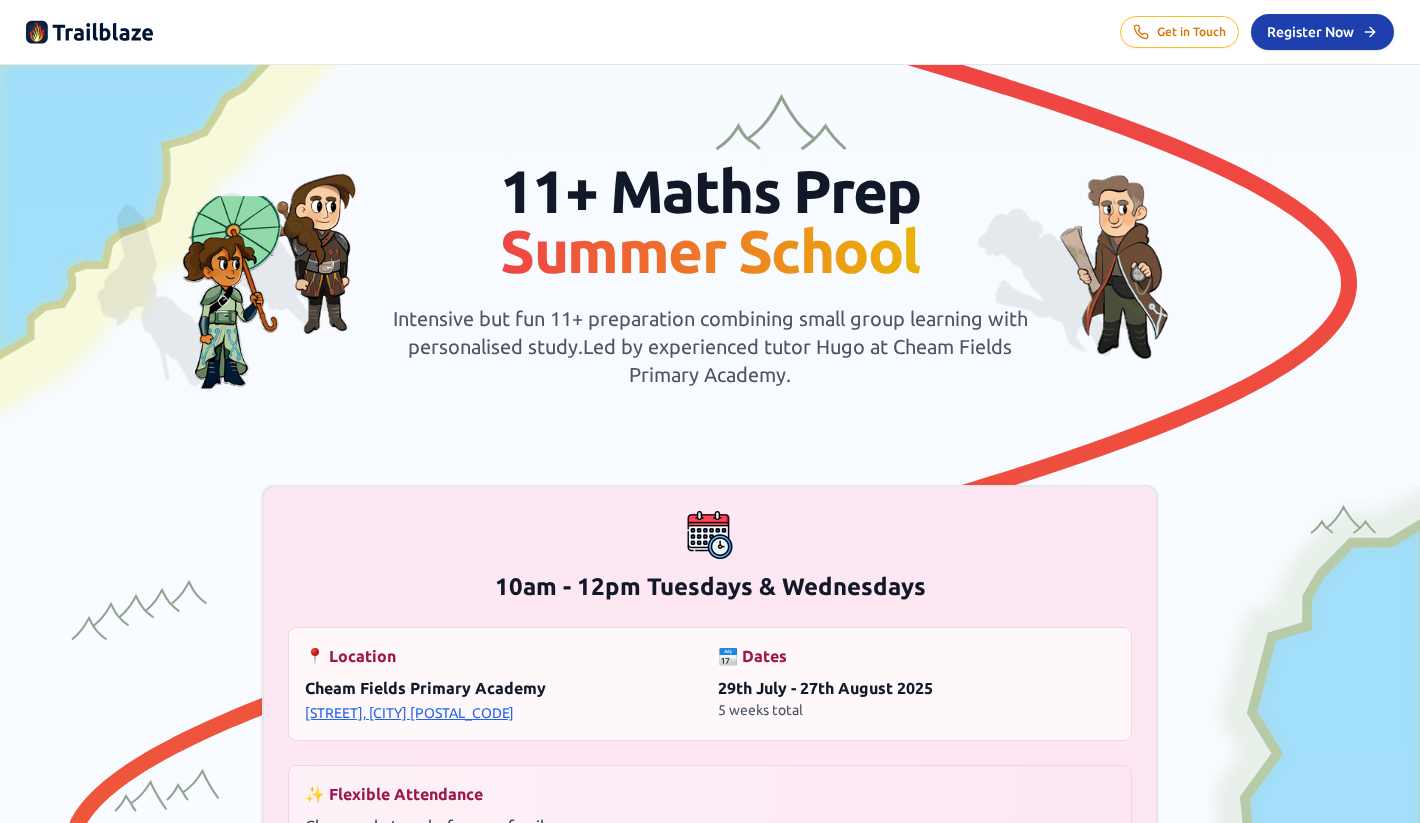 scroll, scrollTop: 0, scrollLeft: 0, axis: both 